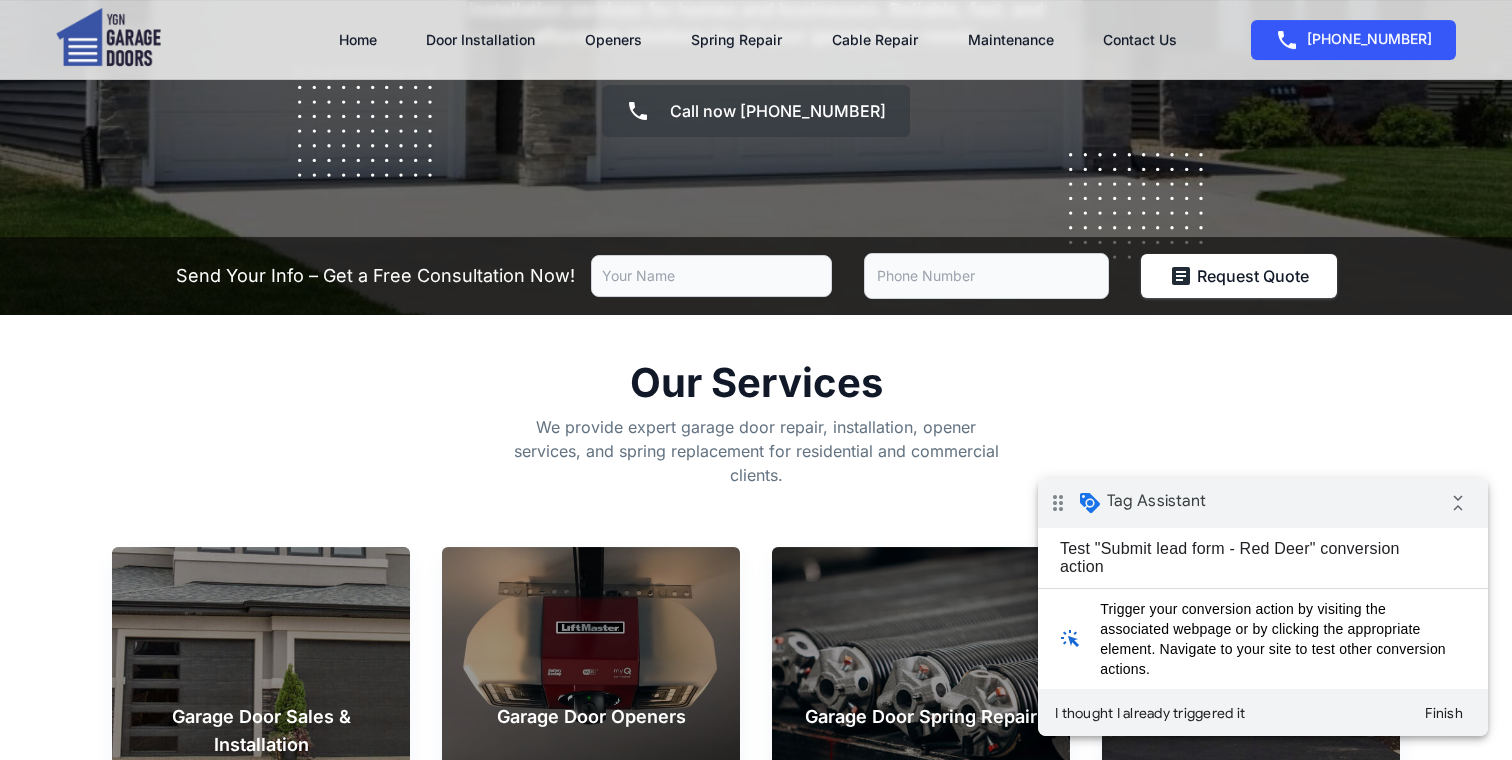 scroll, scrollTop: 400, scrollLeft: 0, axis: vertical 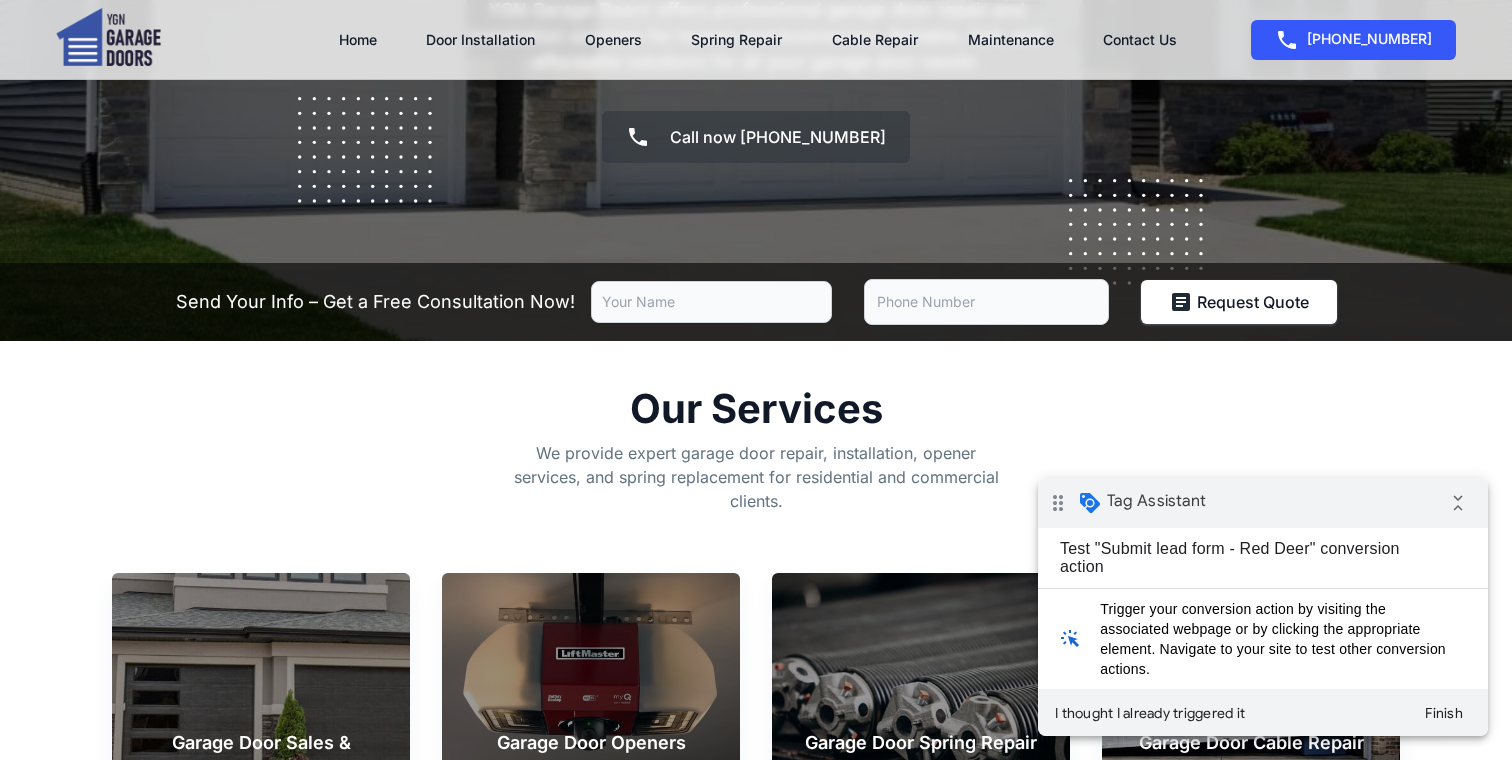 click at bounding box center (711, 302) 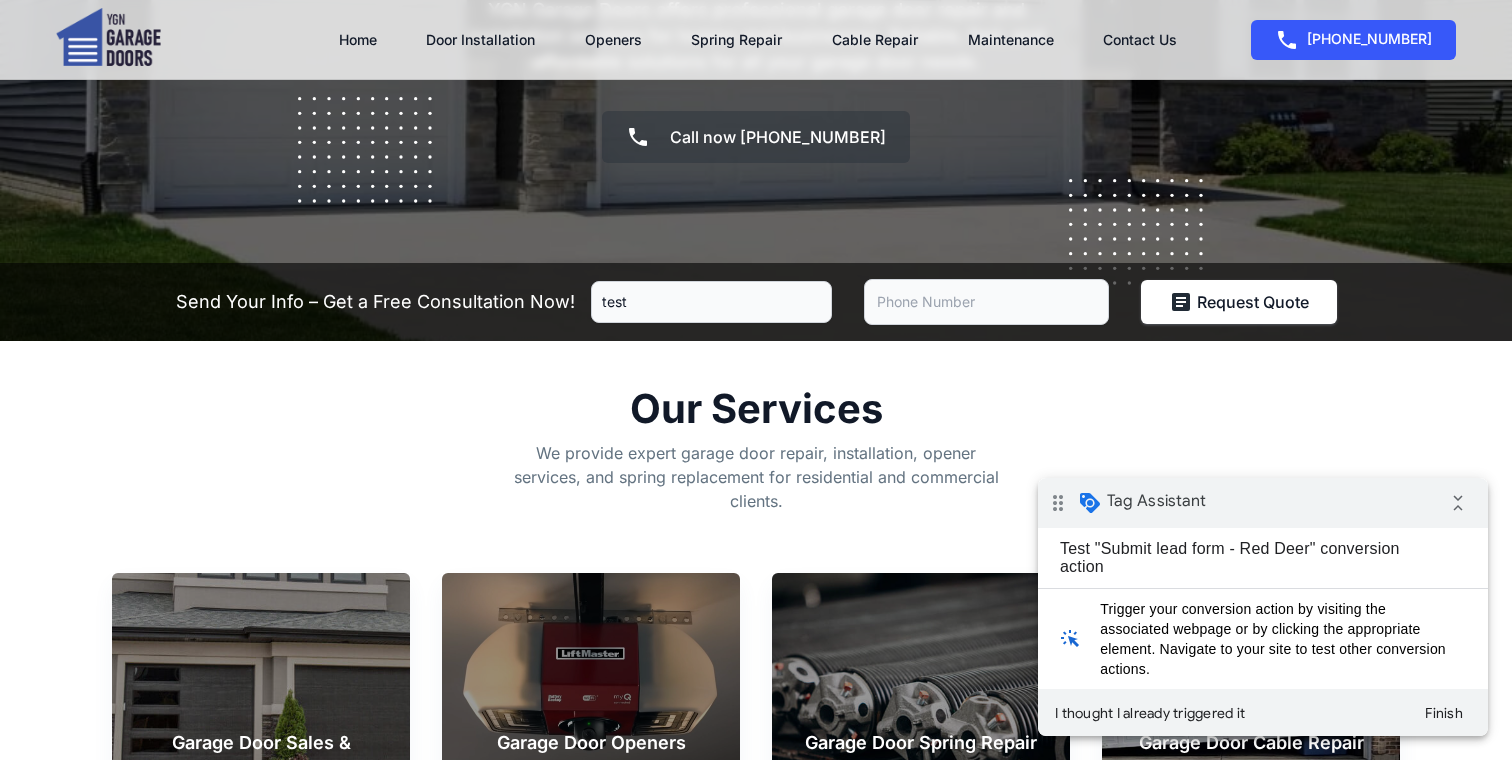 type on "test" 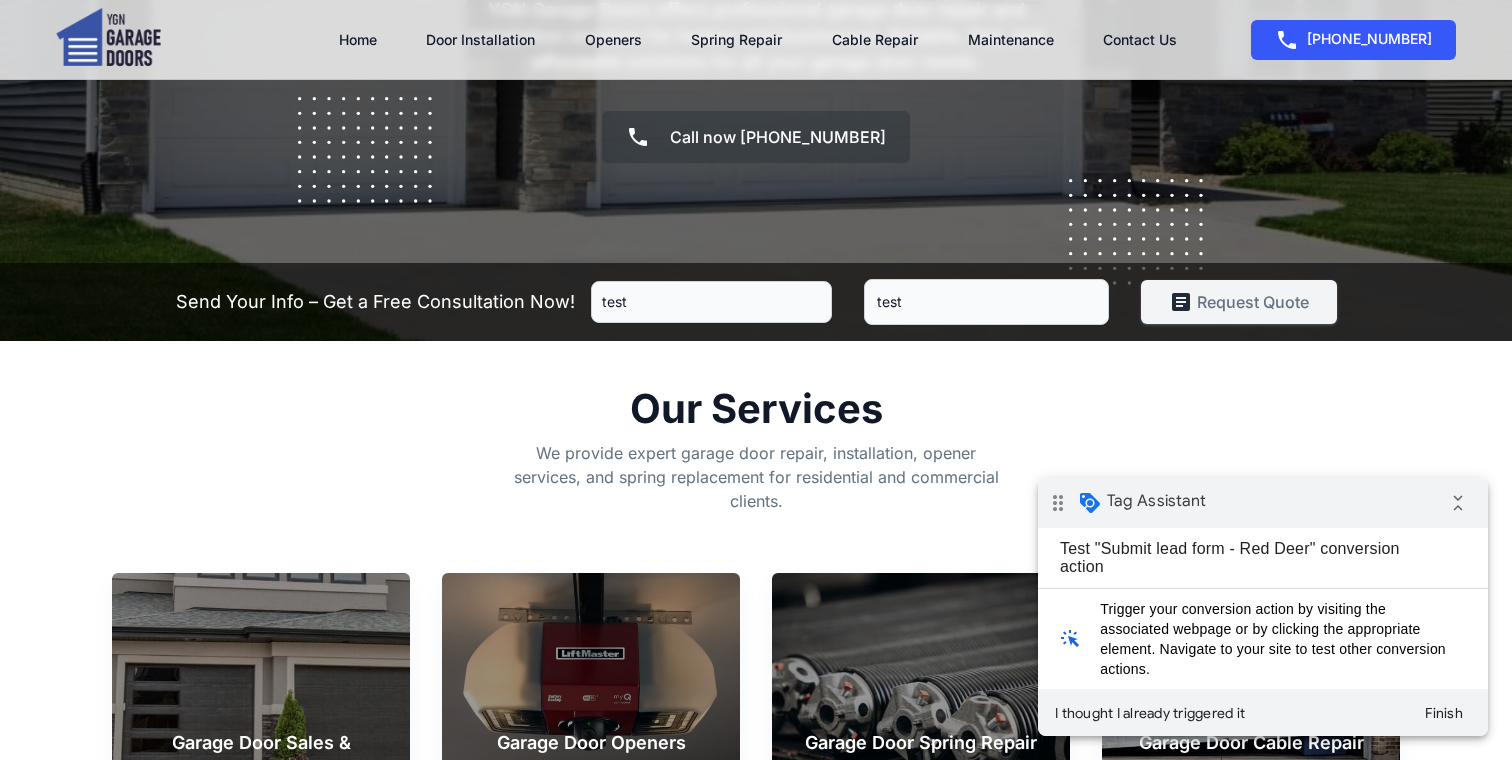 type on "test" 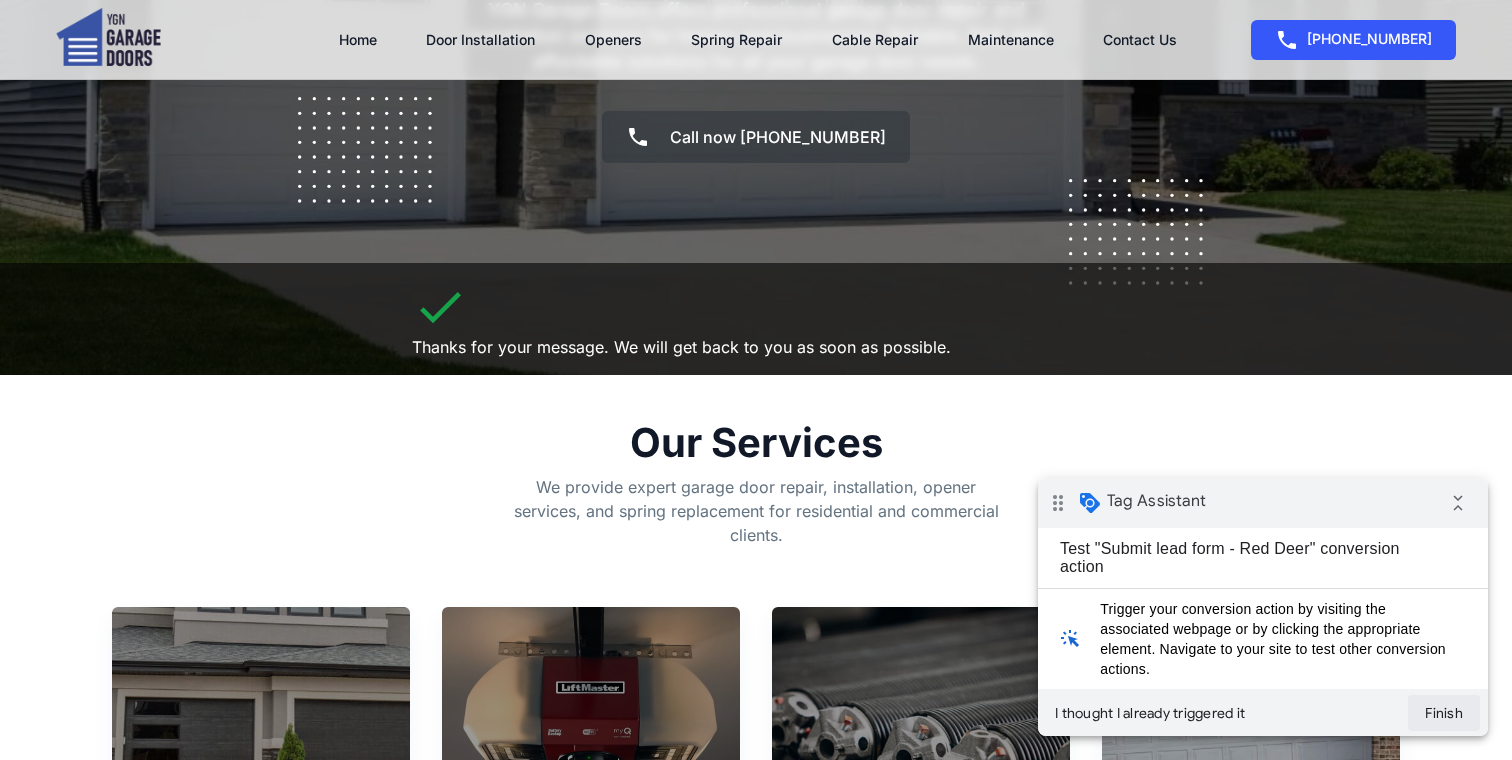 click on "Finish" at bounding box center (1444, 713) 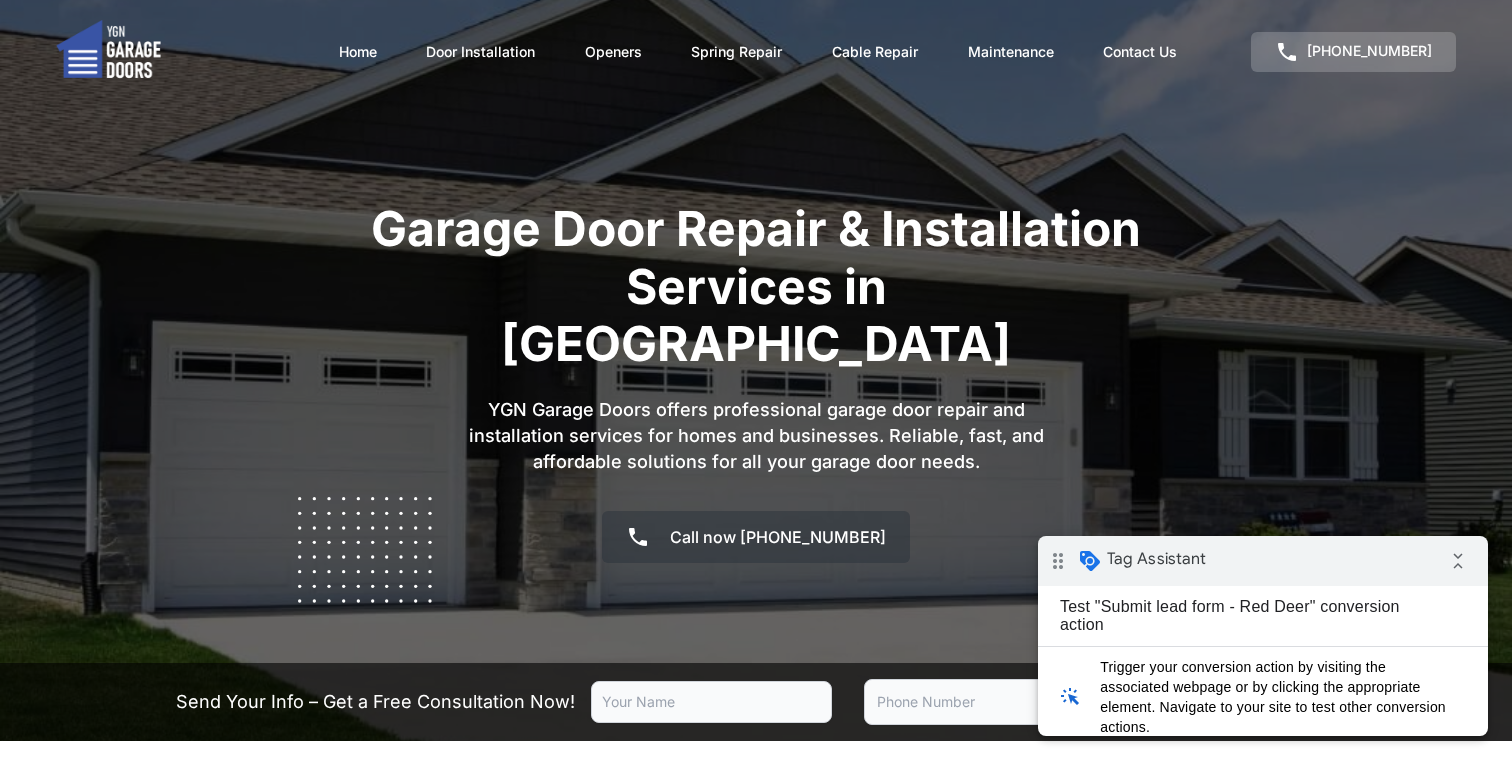scroll, scrollTop: 0, scrollLeft: 0, axis: both 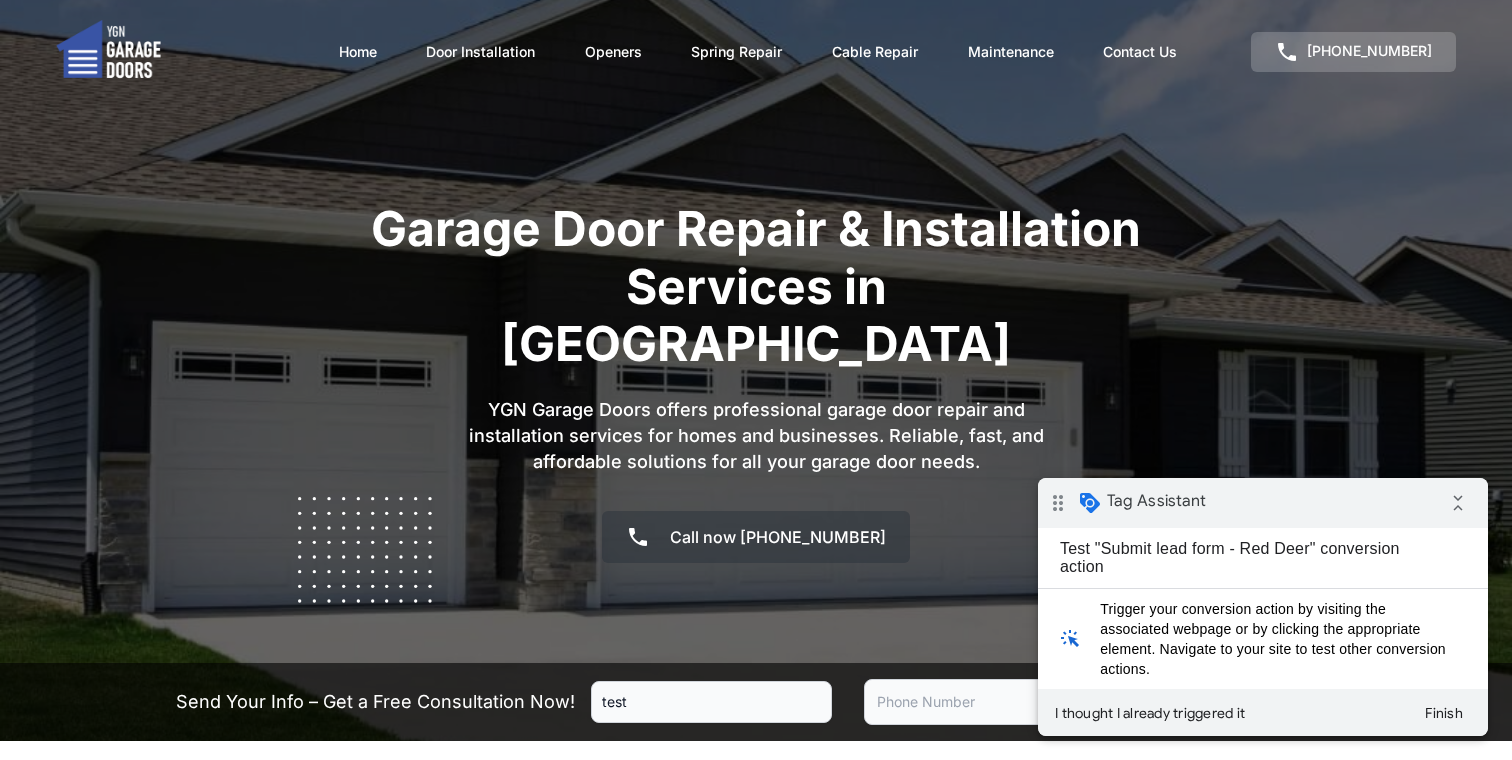 type on "test" 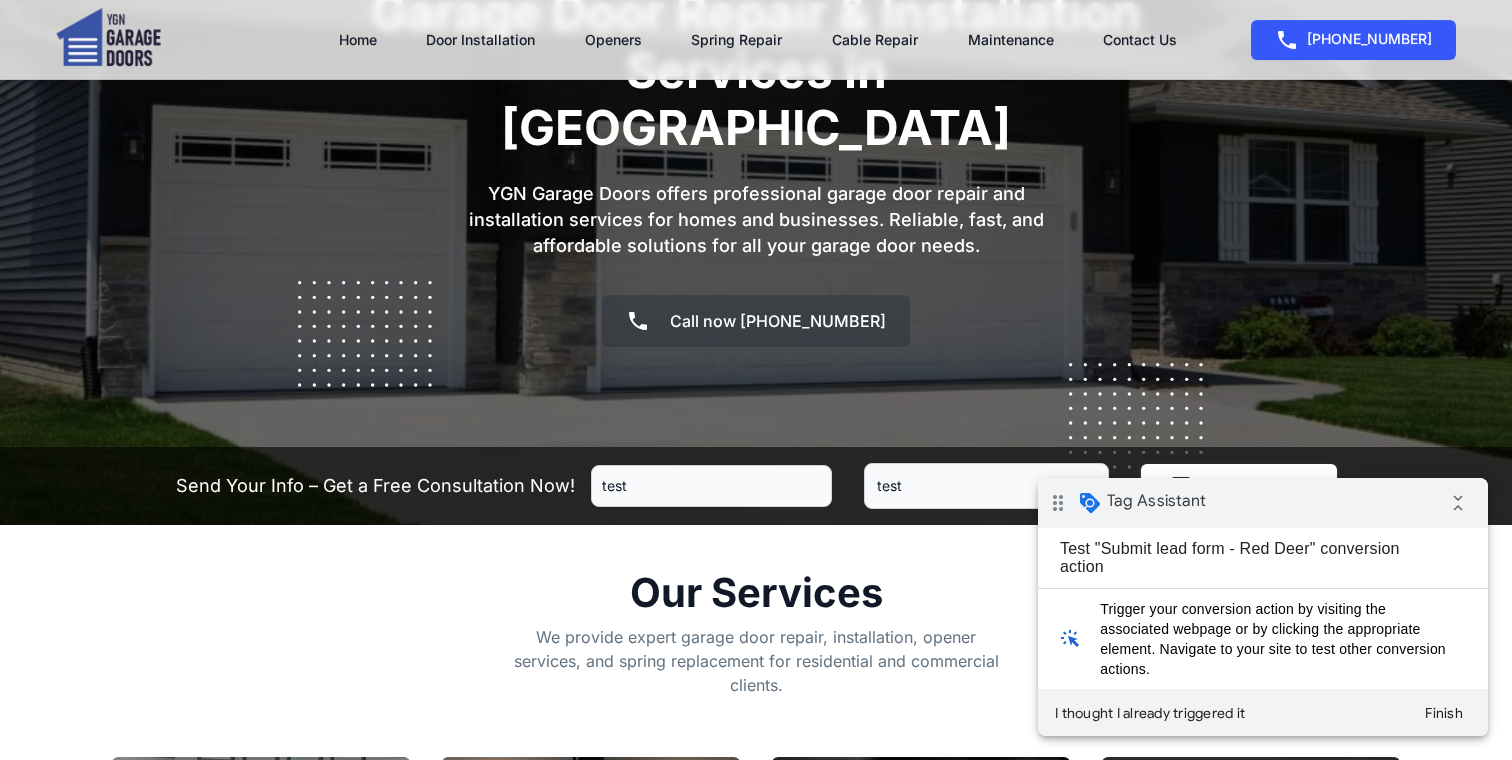 scroll, scrollTop: 272, scrollLeft: 0, axis: vertical 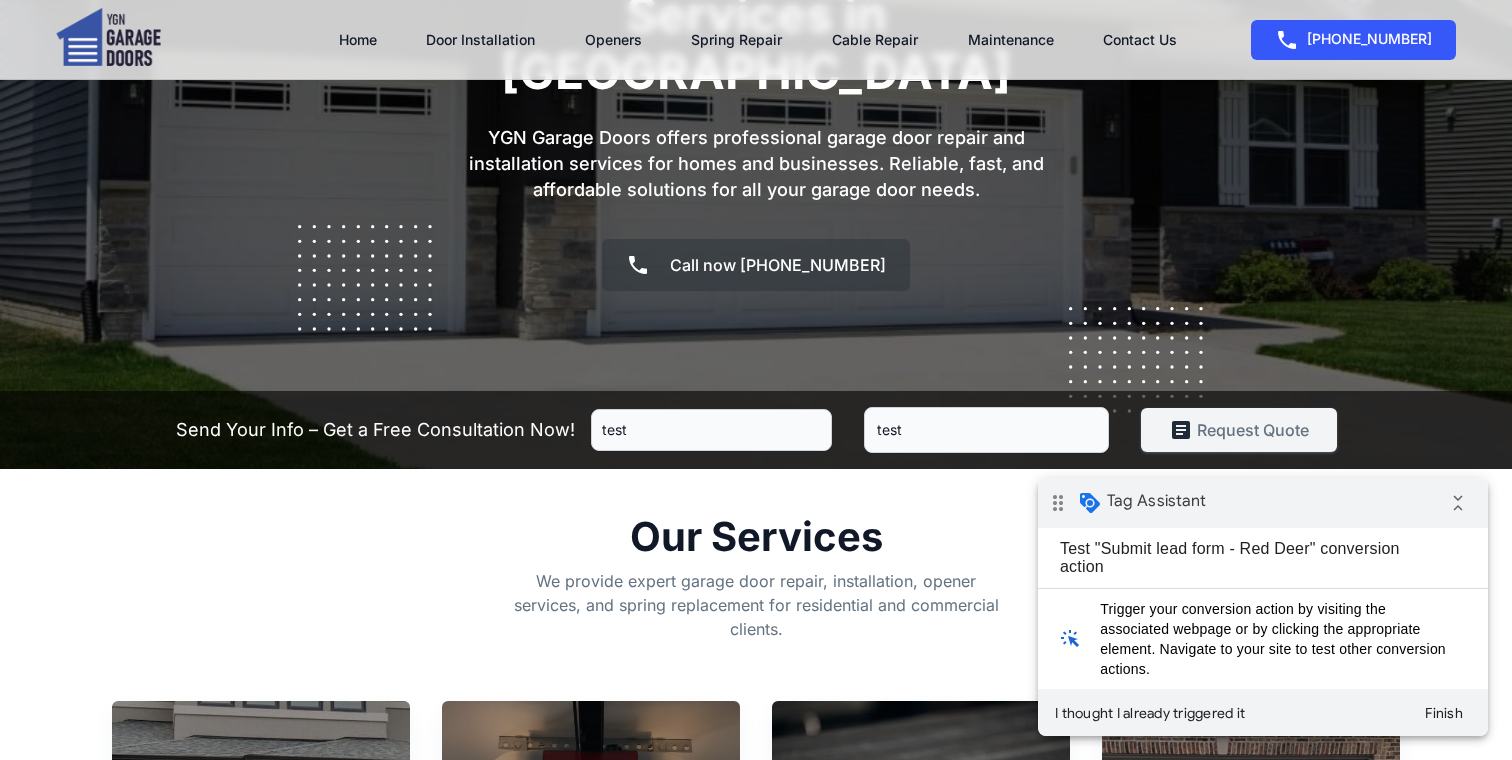 type on "test" 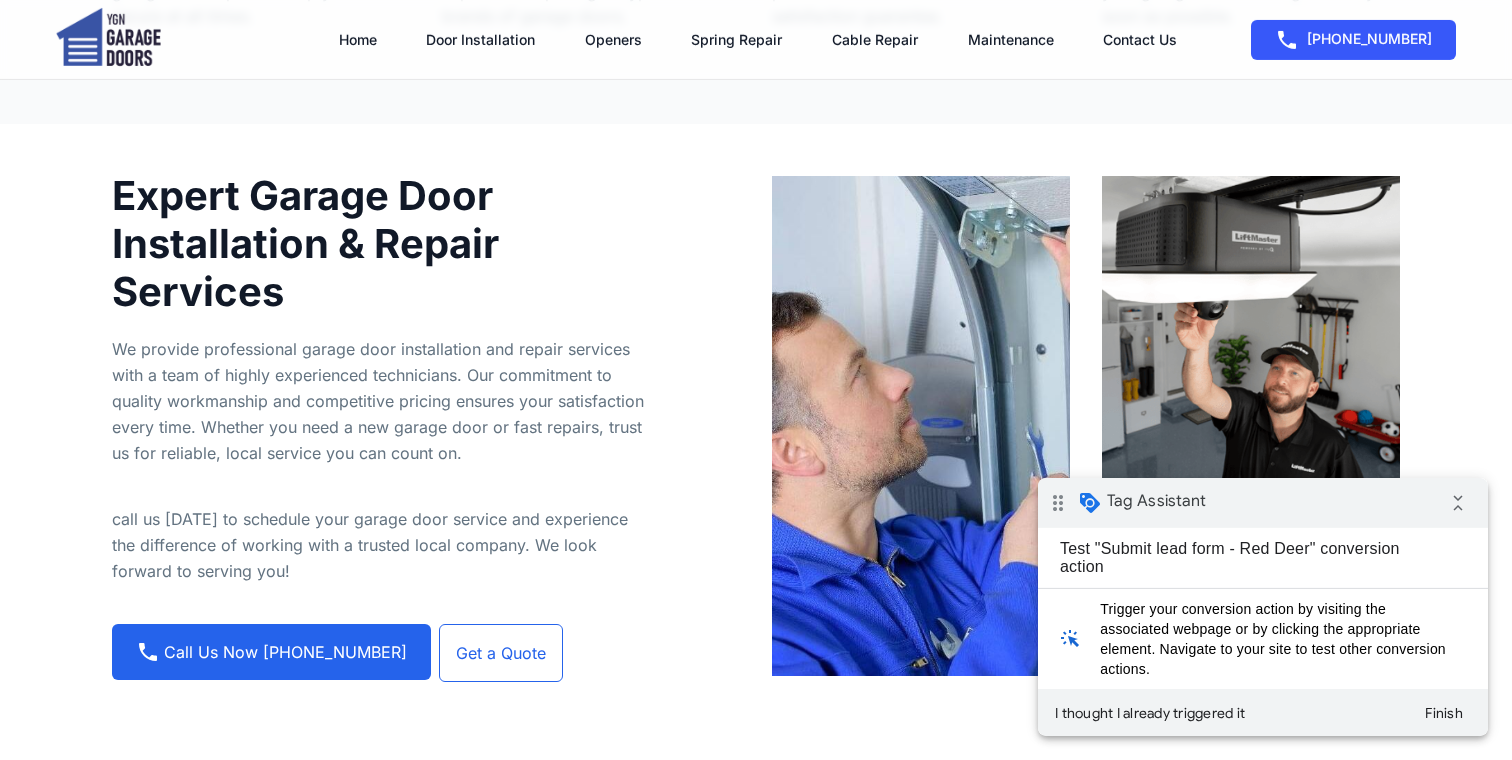 scroll, scrollTop: 2000, scrollLeft: 0, axis: vertical 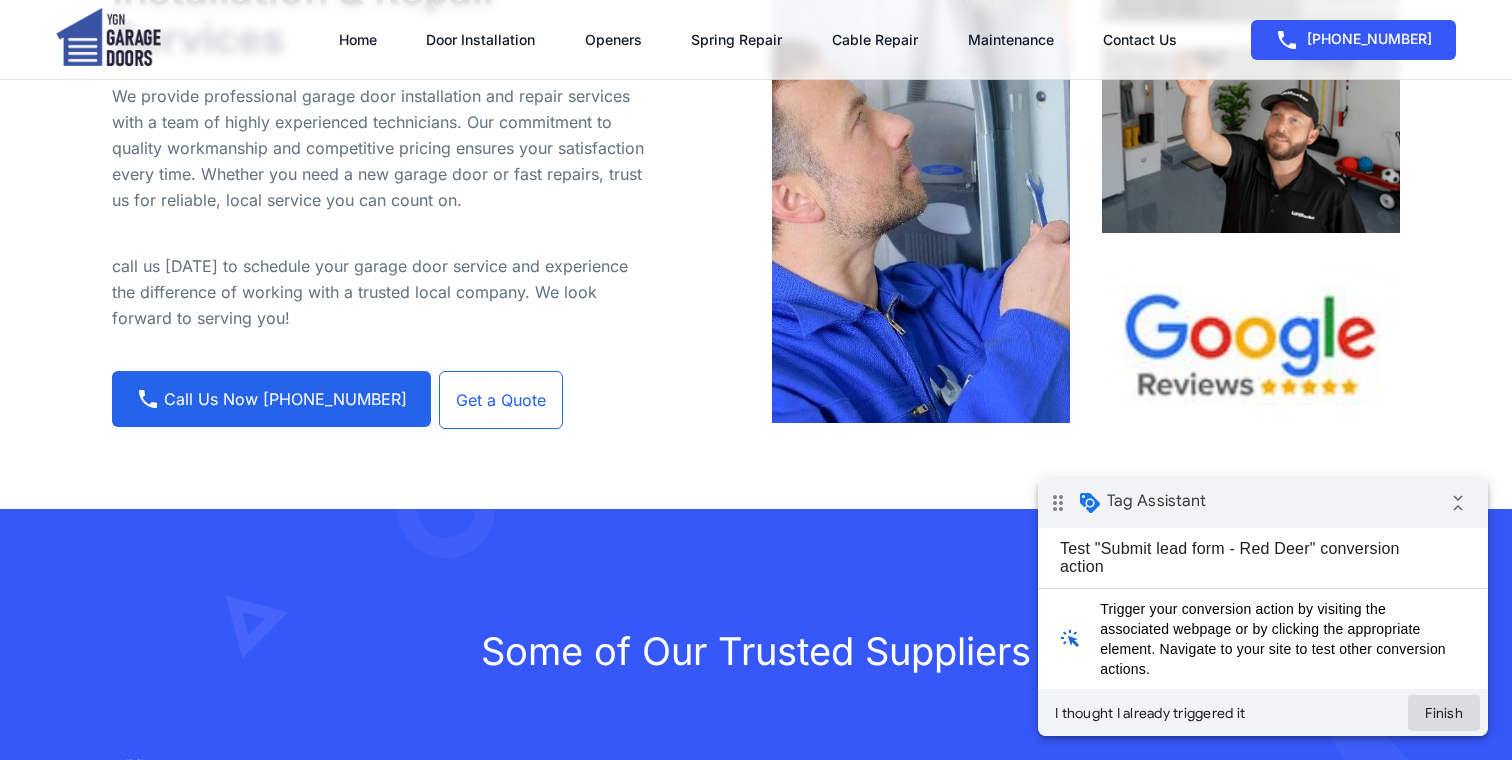 click on "Finish" at bounding box center (1444, 713) 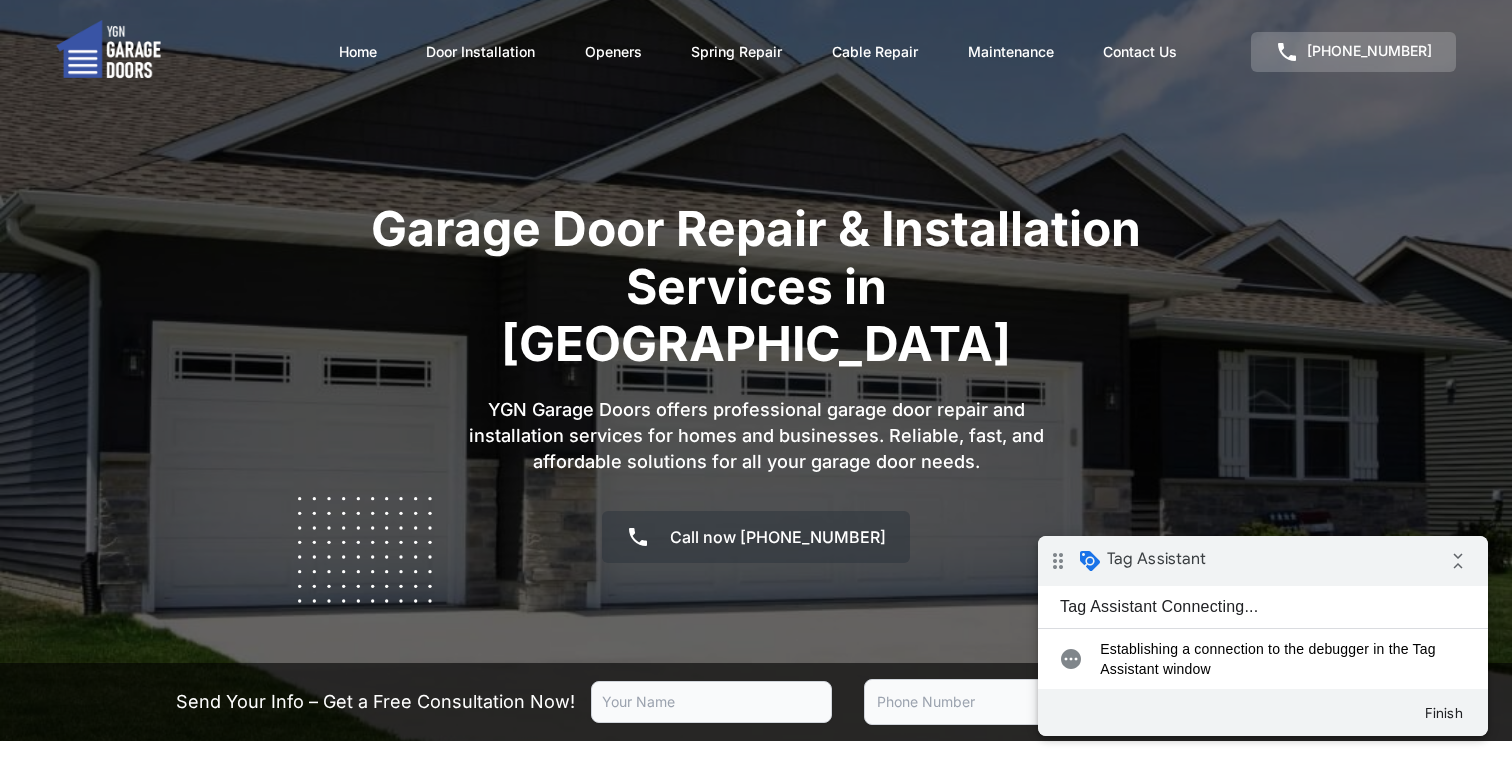 scroll, scrollTop: 0, scrollLeft: 0, axis: both 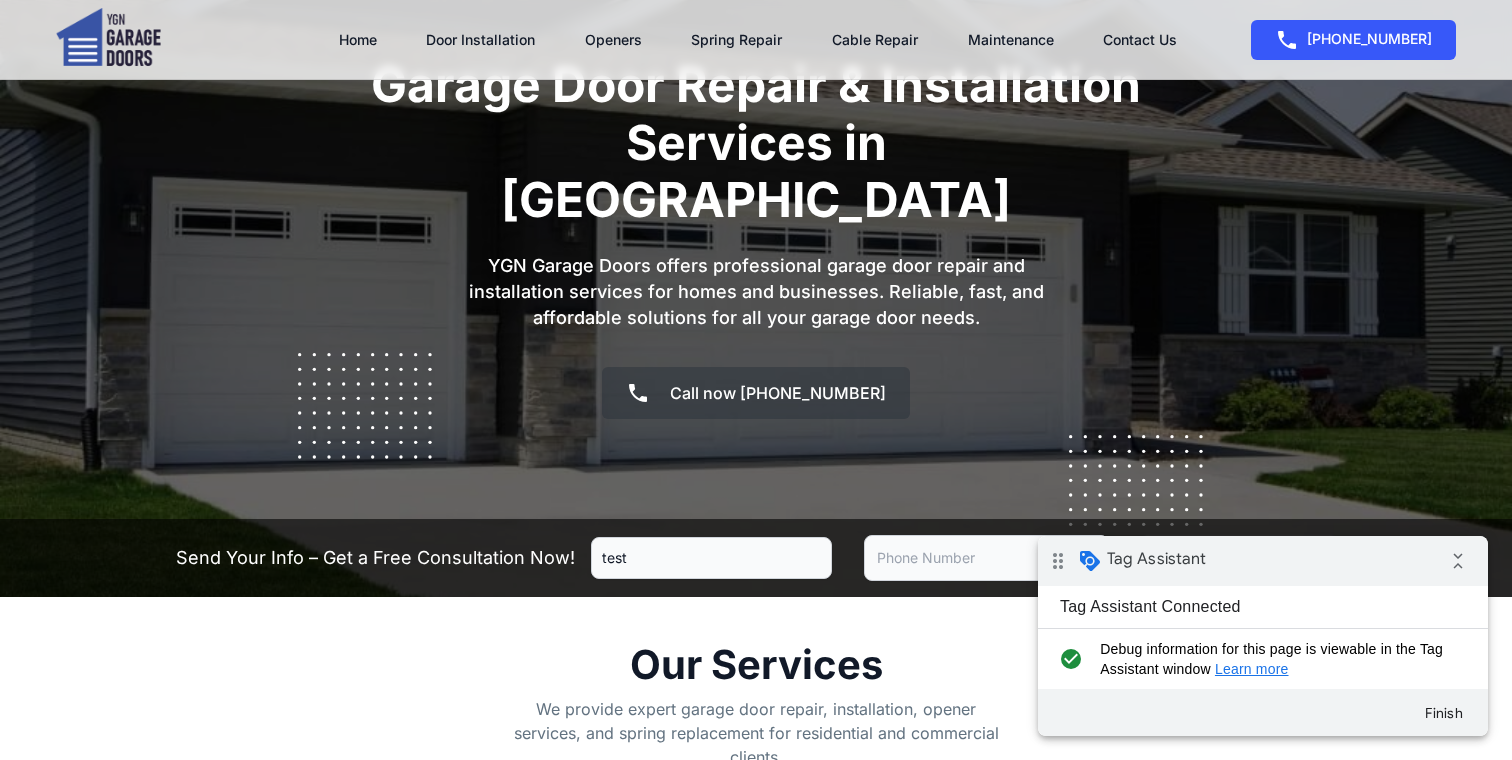 type on "test" 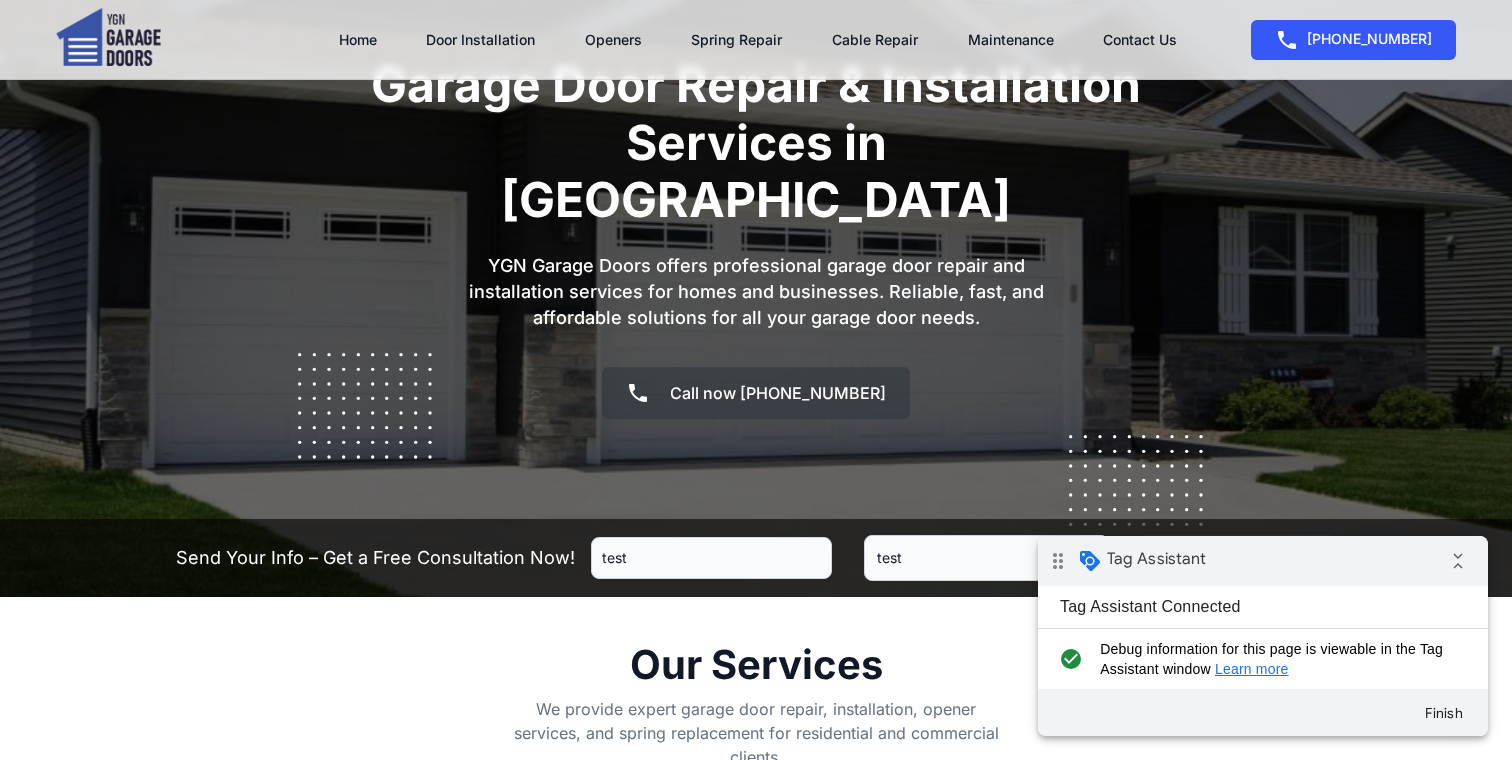 type on "test" 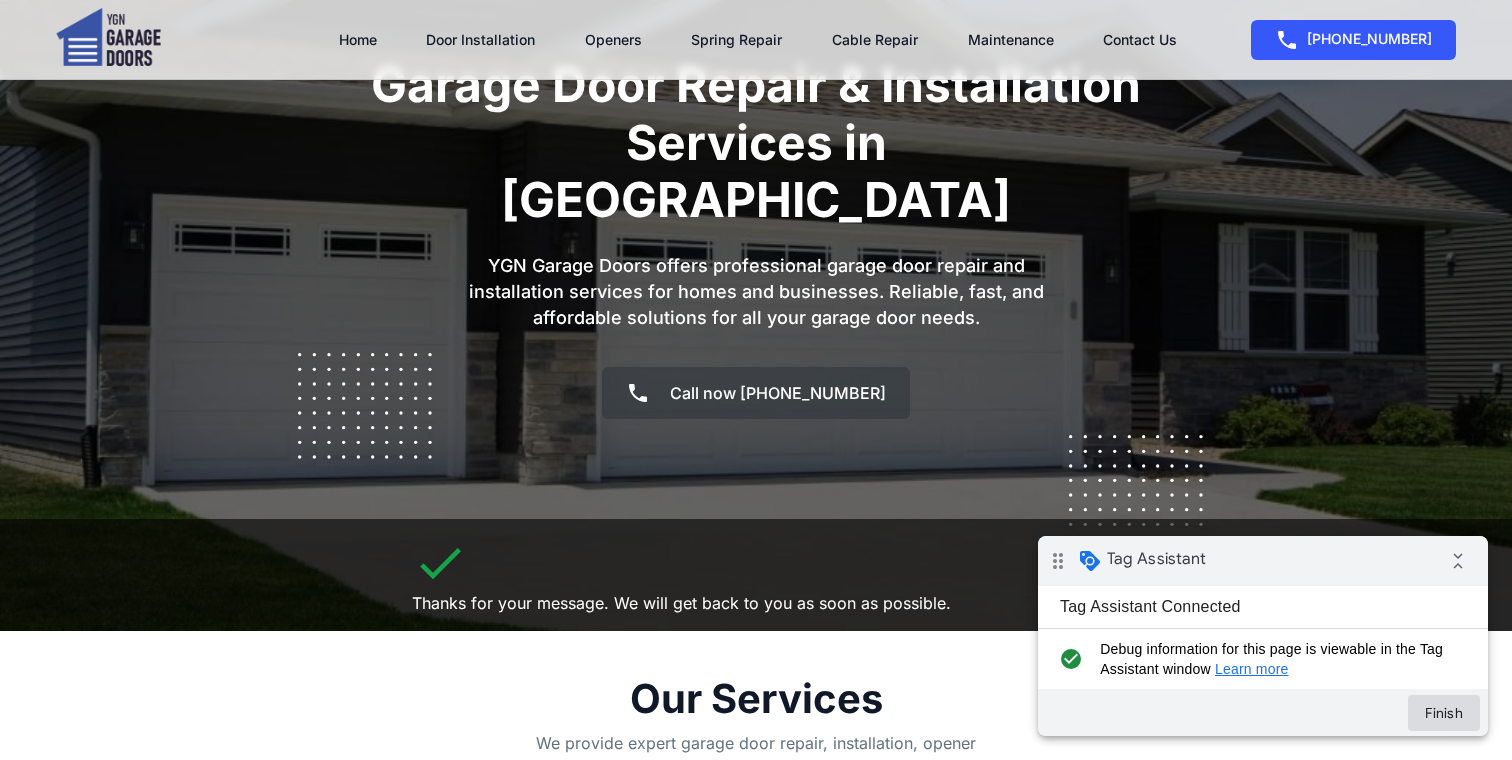 click on "Finish" at bounding box center (1444, 713) 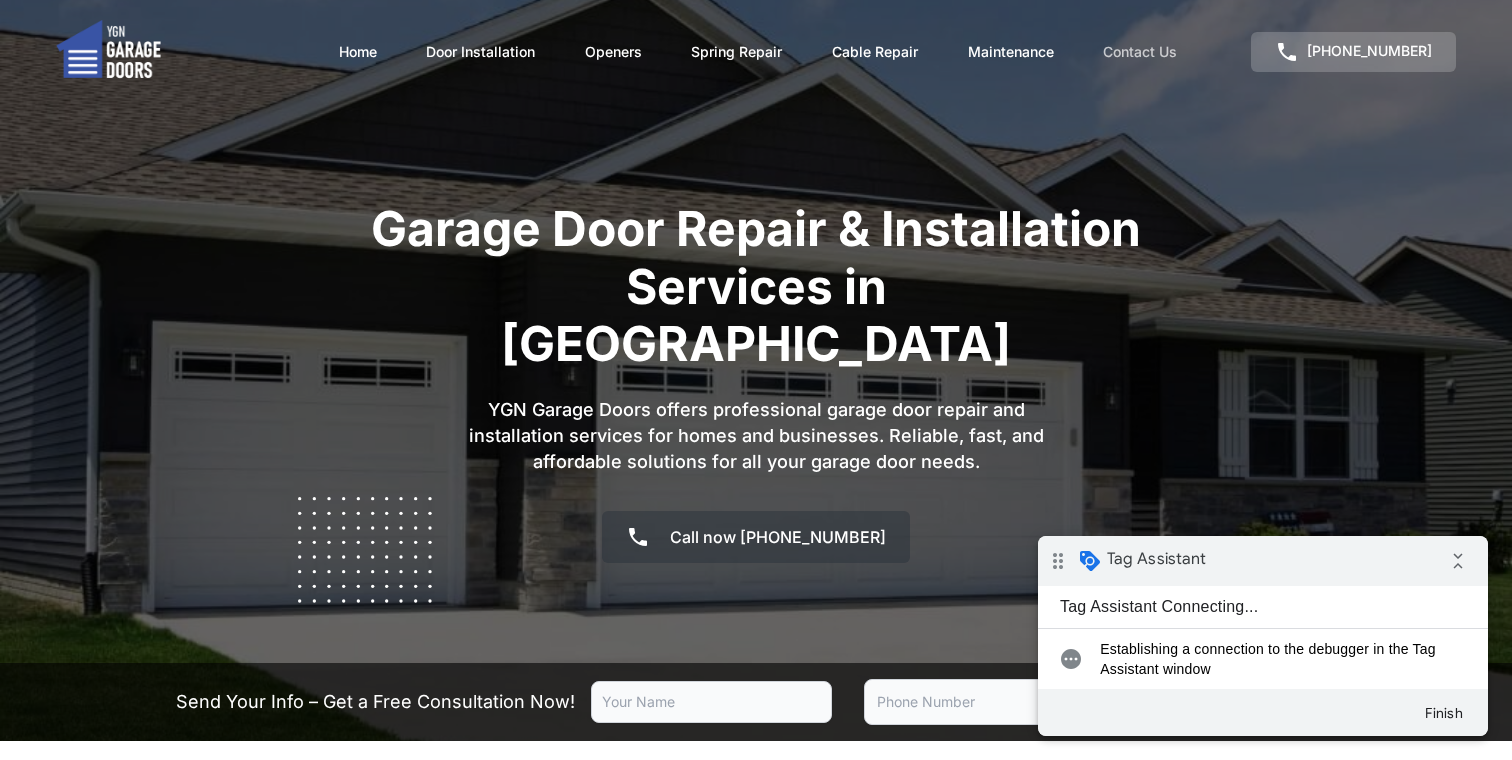 scroll, scrollTop: 0, scrollLeft: 0, axis: both 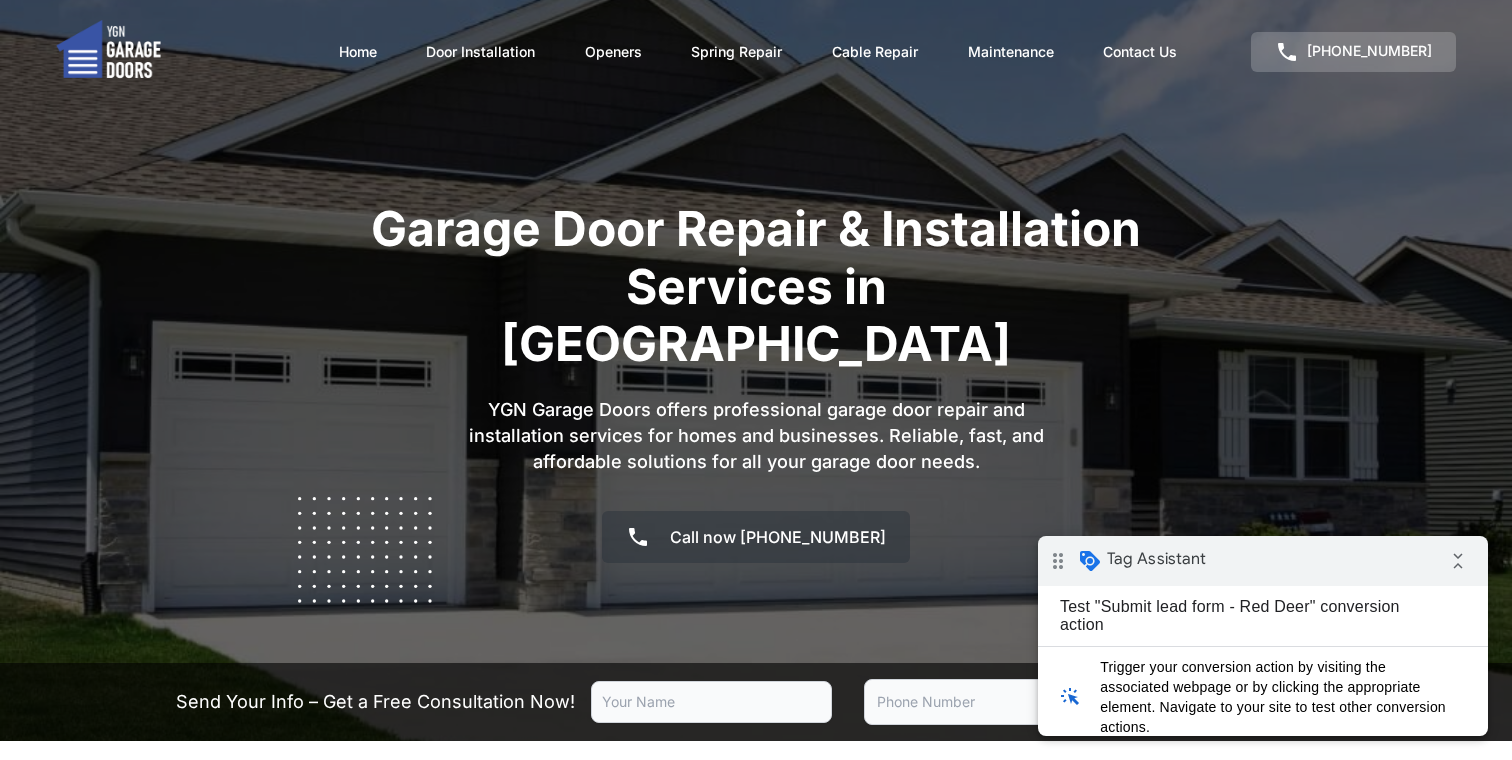 click at bounding box center (711, 702) 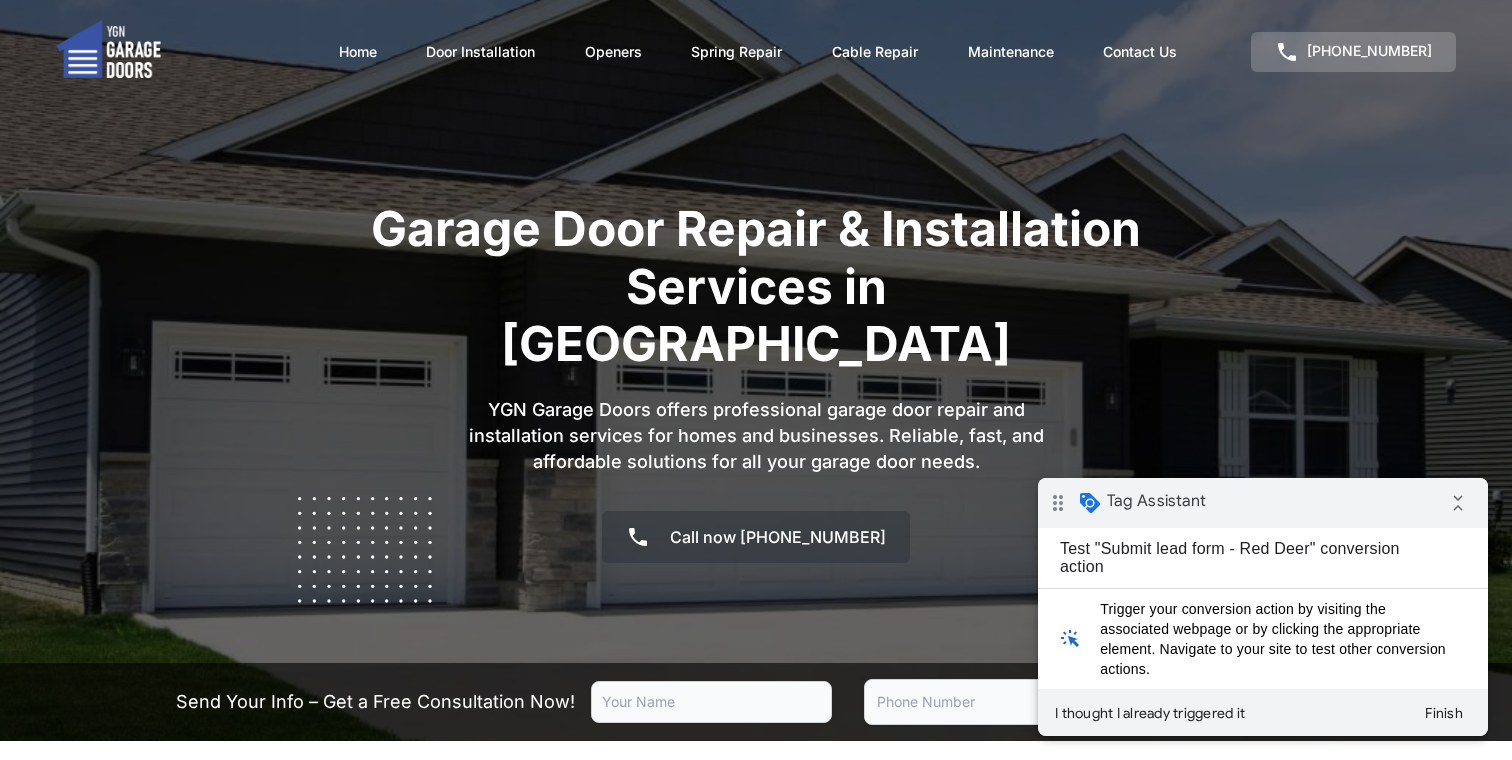click at bounding box center (711, 702) 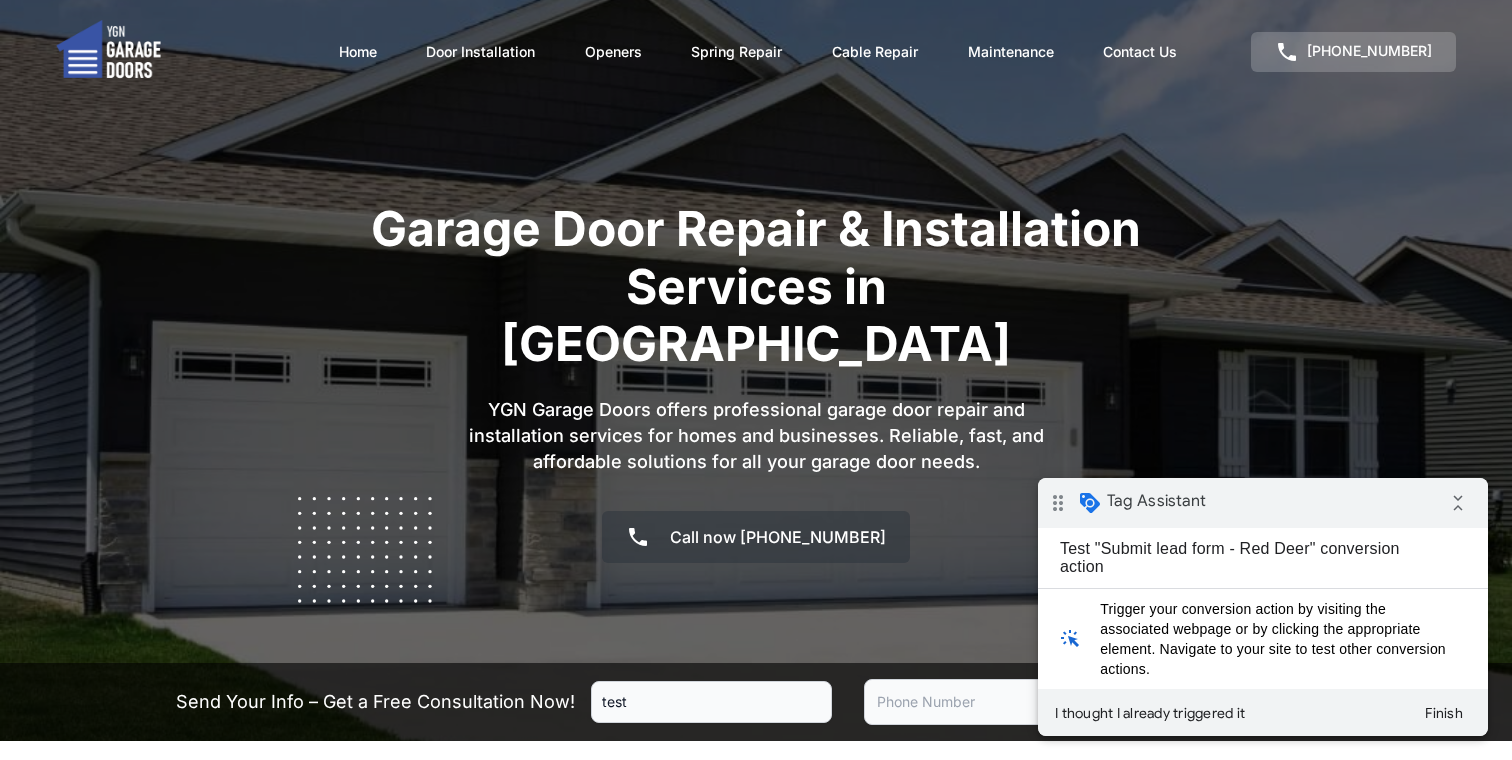 type on "test" 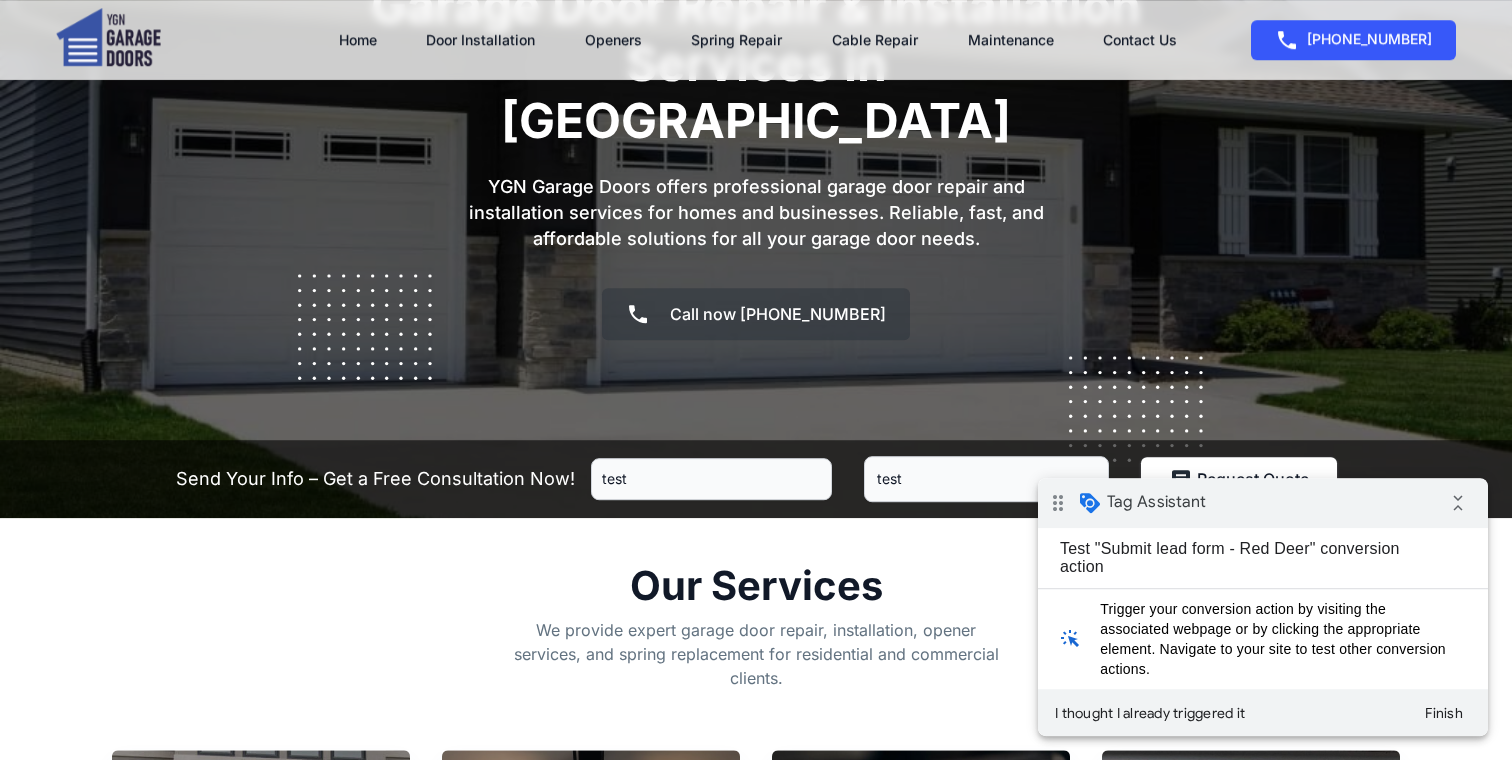 scroll, scrollTop: 272, scrollLeft: 0, axis: vertical 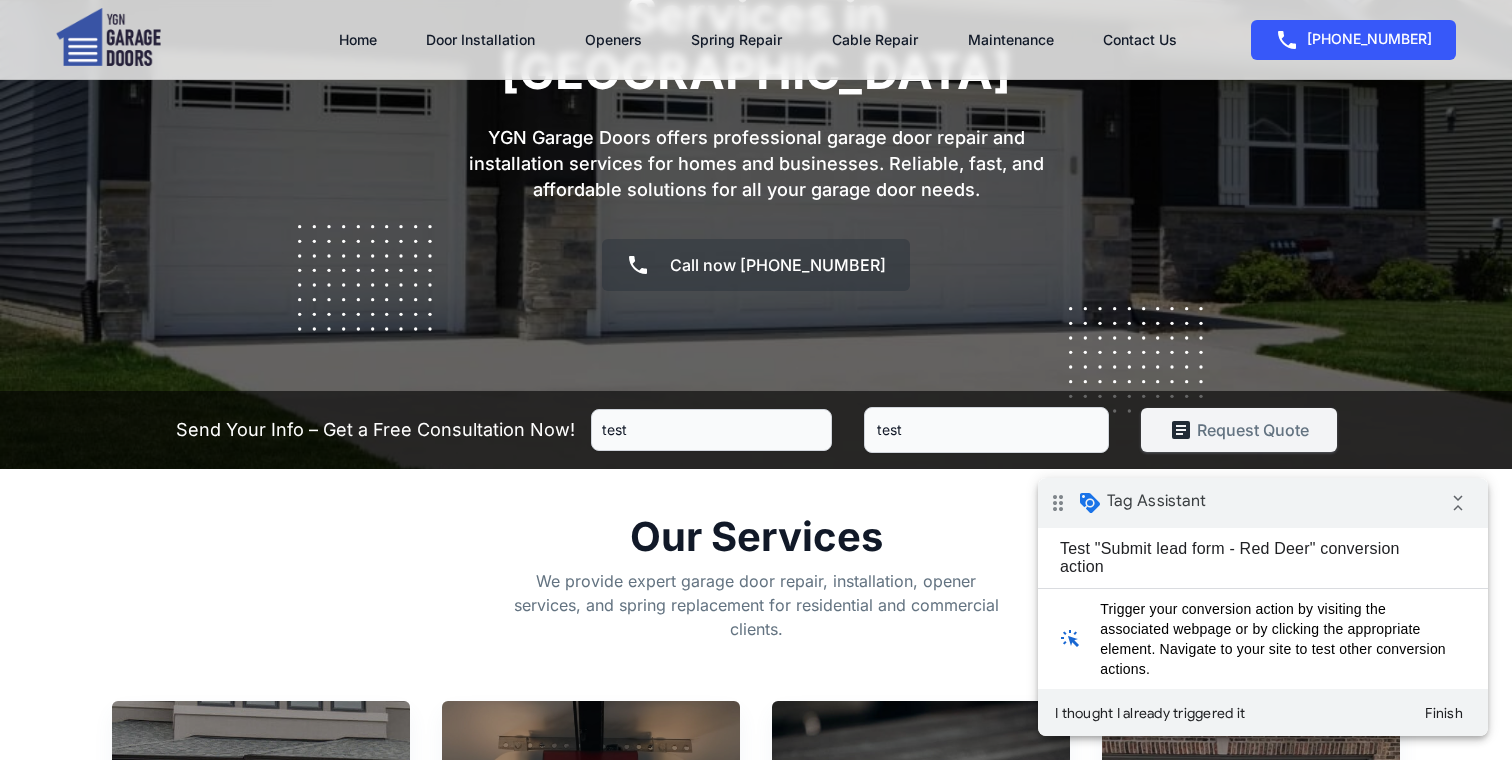 type on "test" 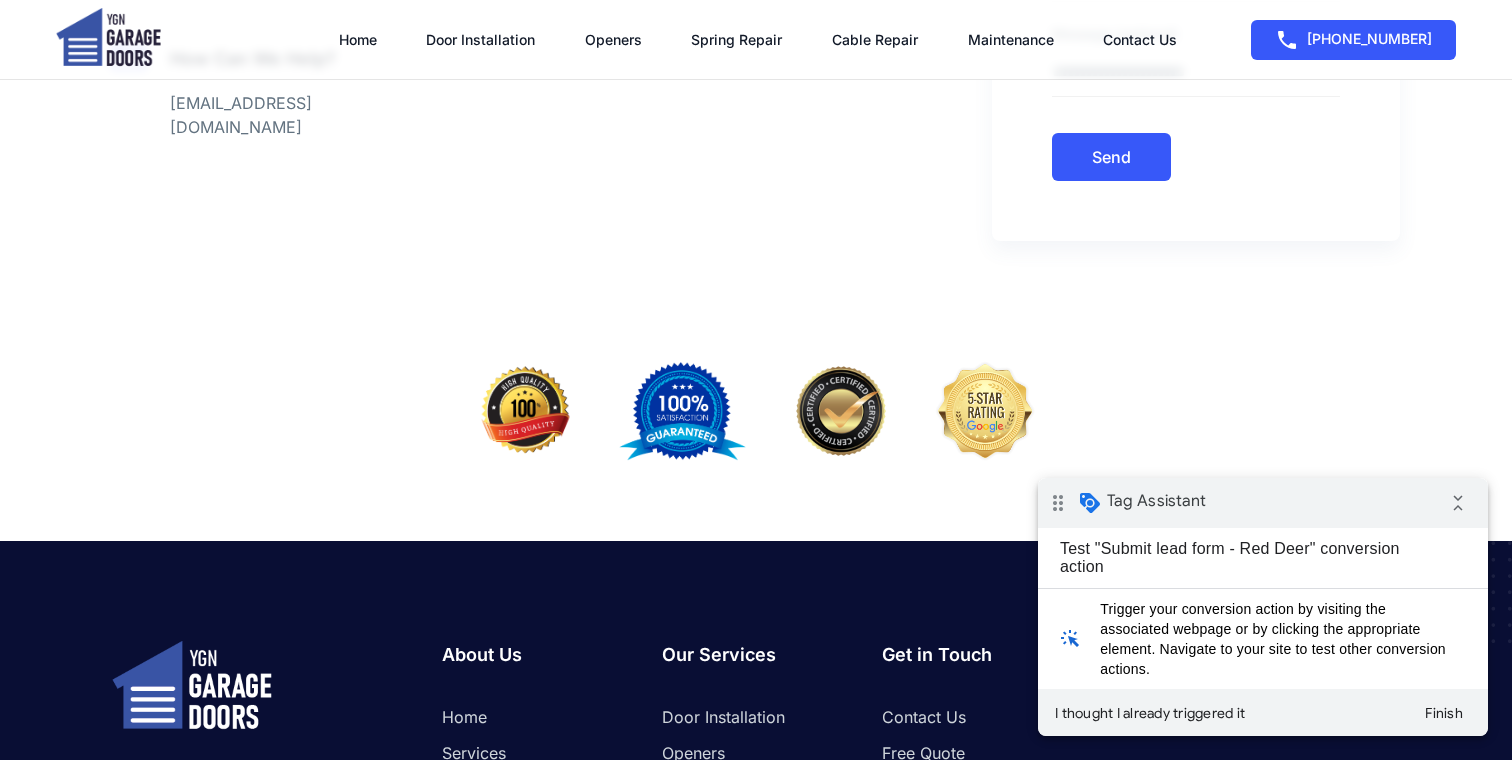 scroll, scrollTop: 5600, scrollLeft: 0, axis: vertical 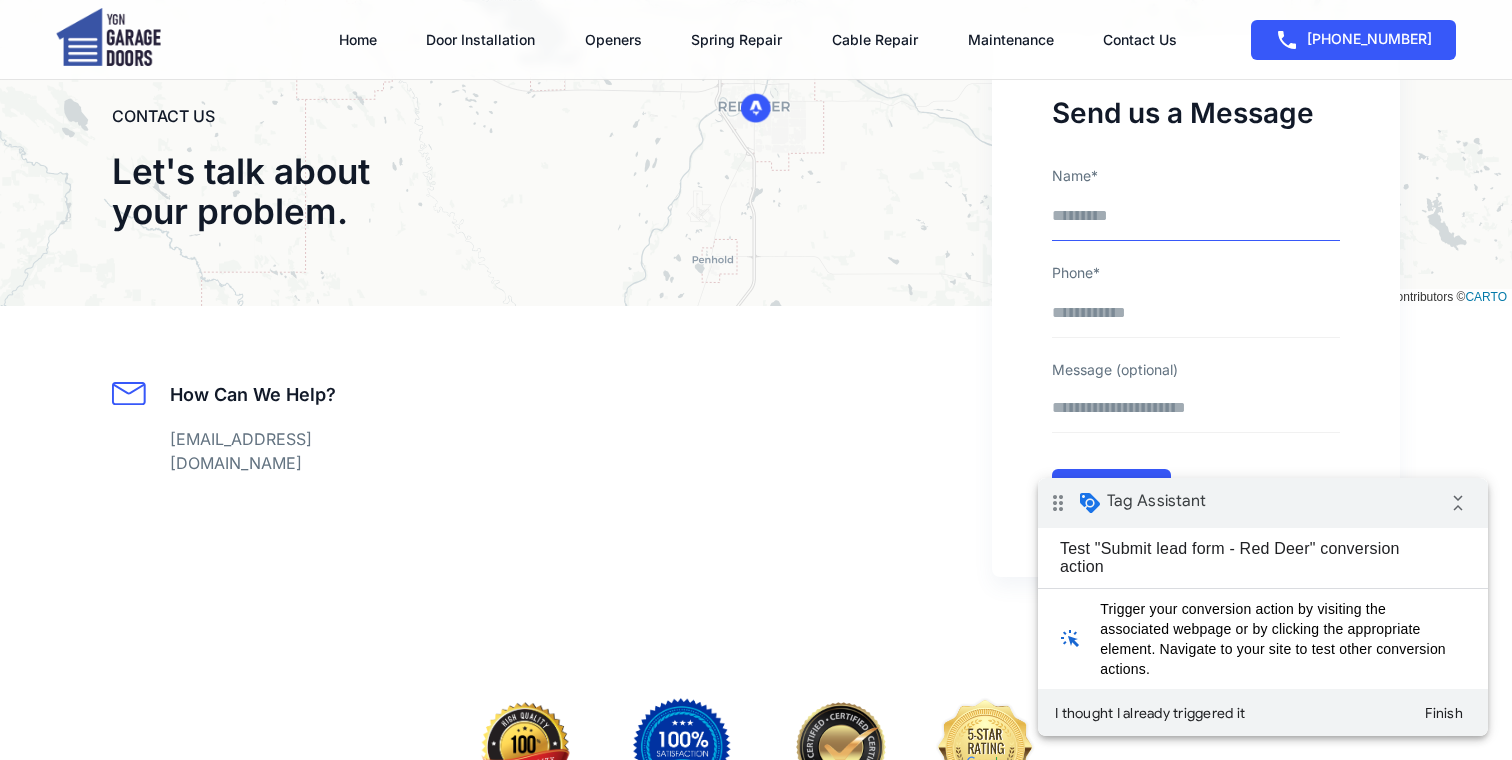 click on "Name*" at bounding box center [1196, 222] 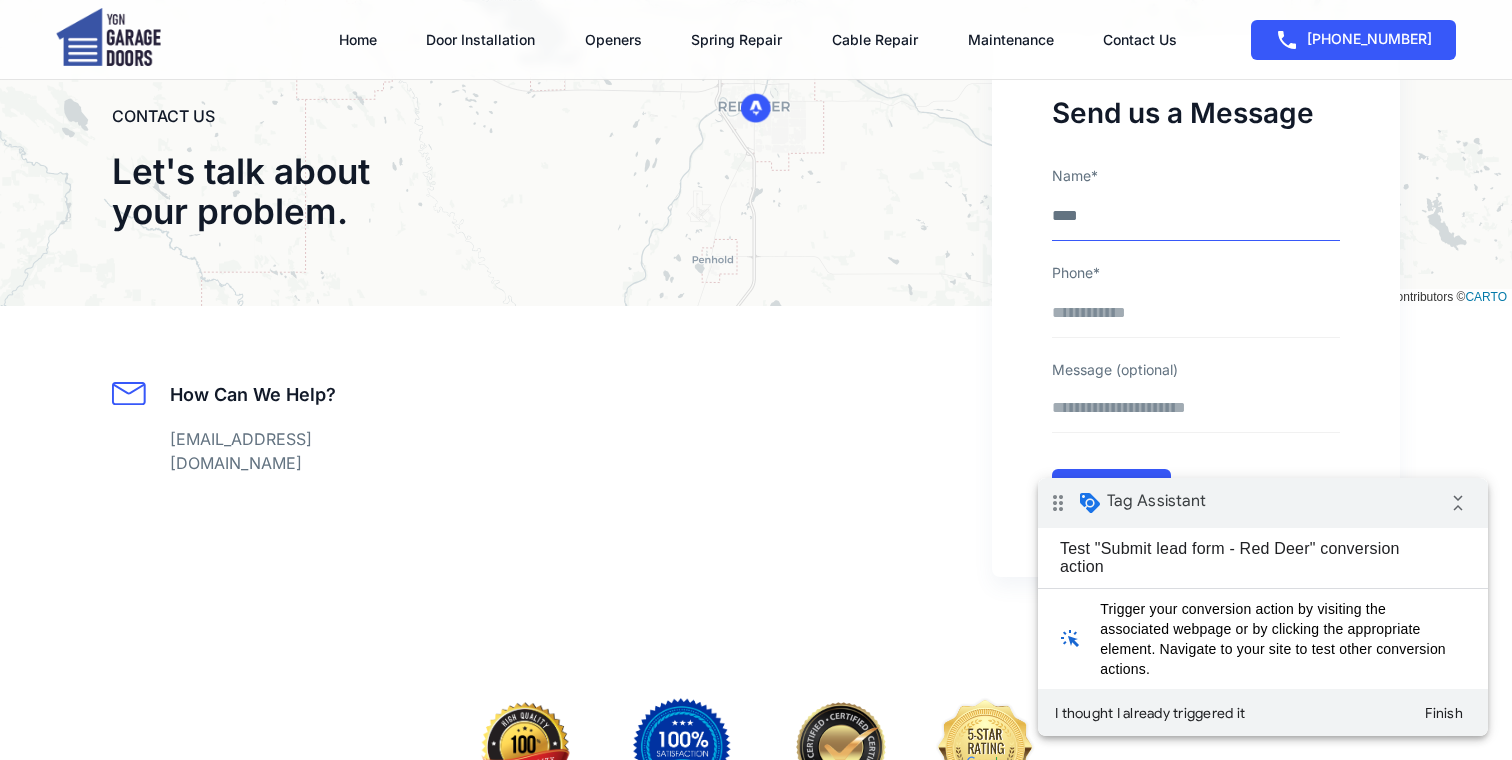 type on "****" 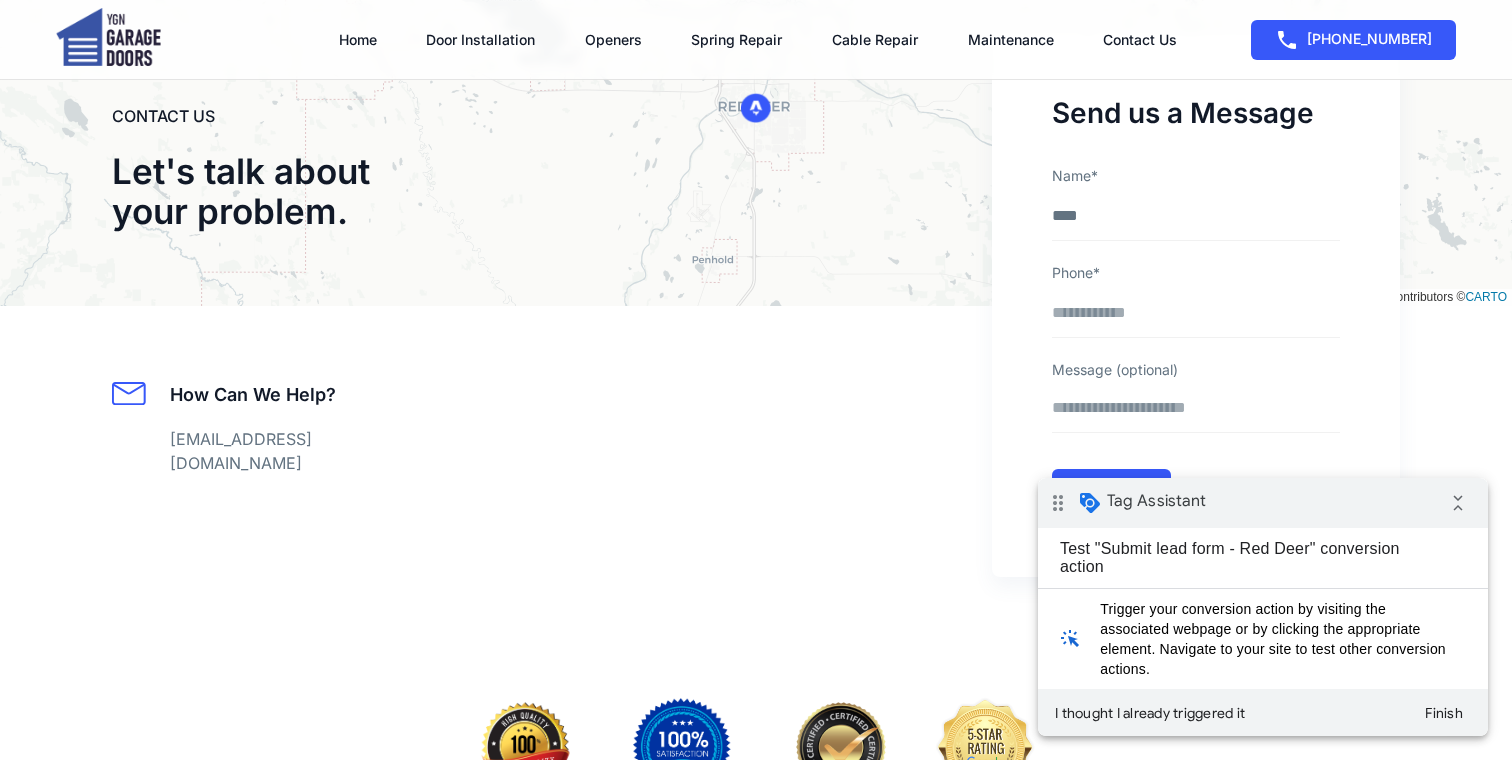 click on "Phone*" at bounding box center (1196, 300) 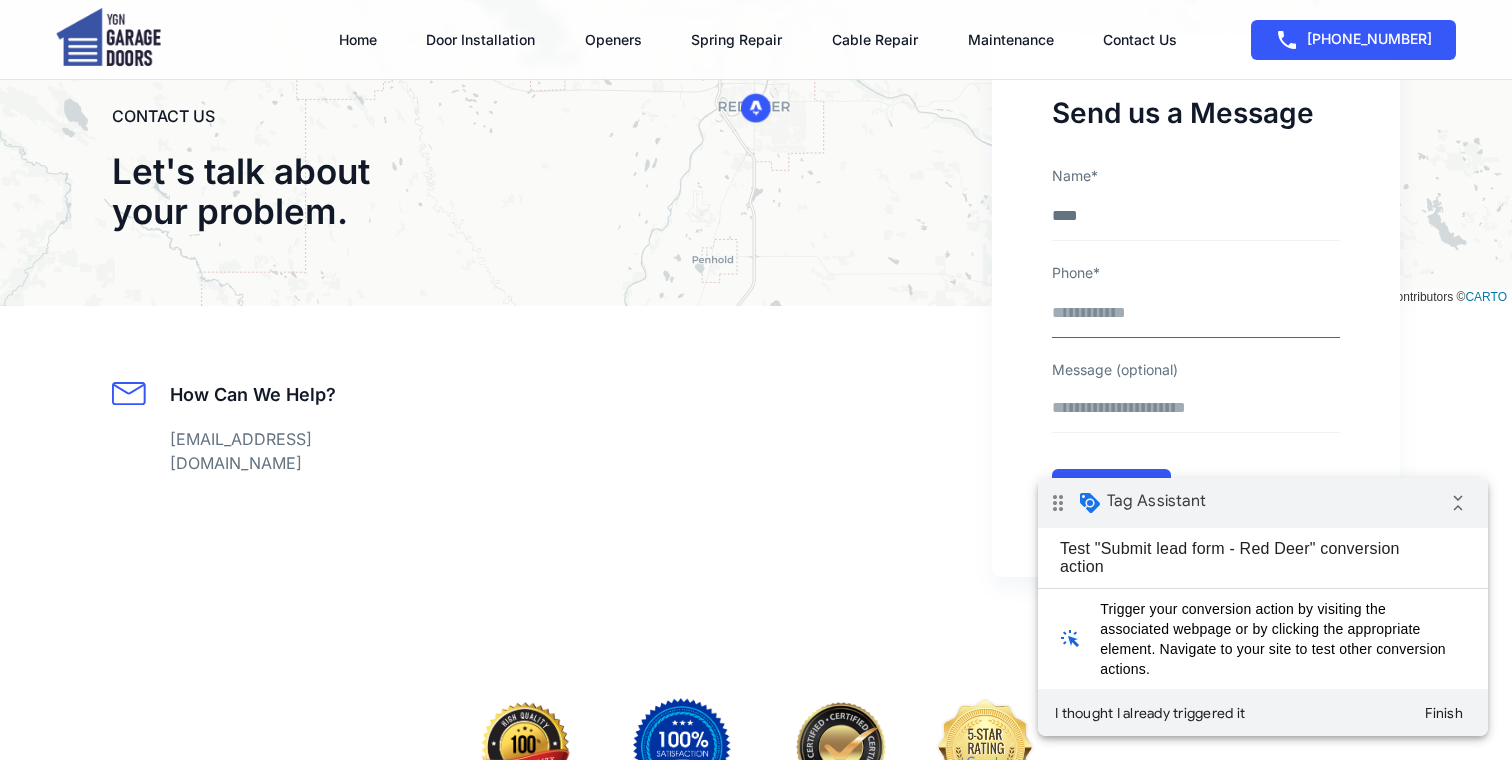click on "Phone*" at bounding box center (1196, 319) 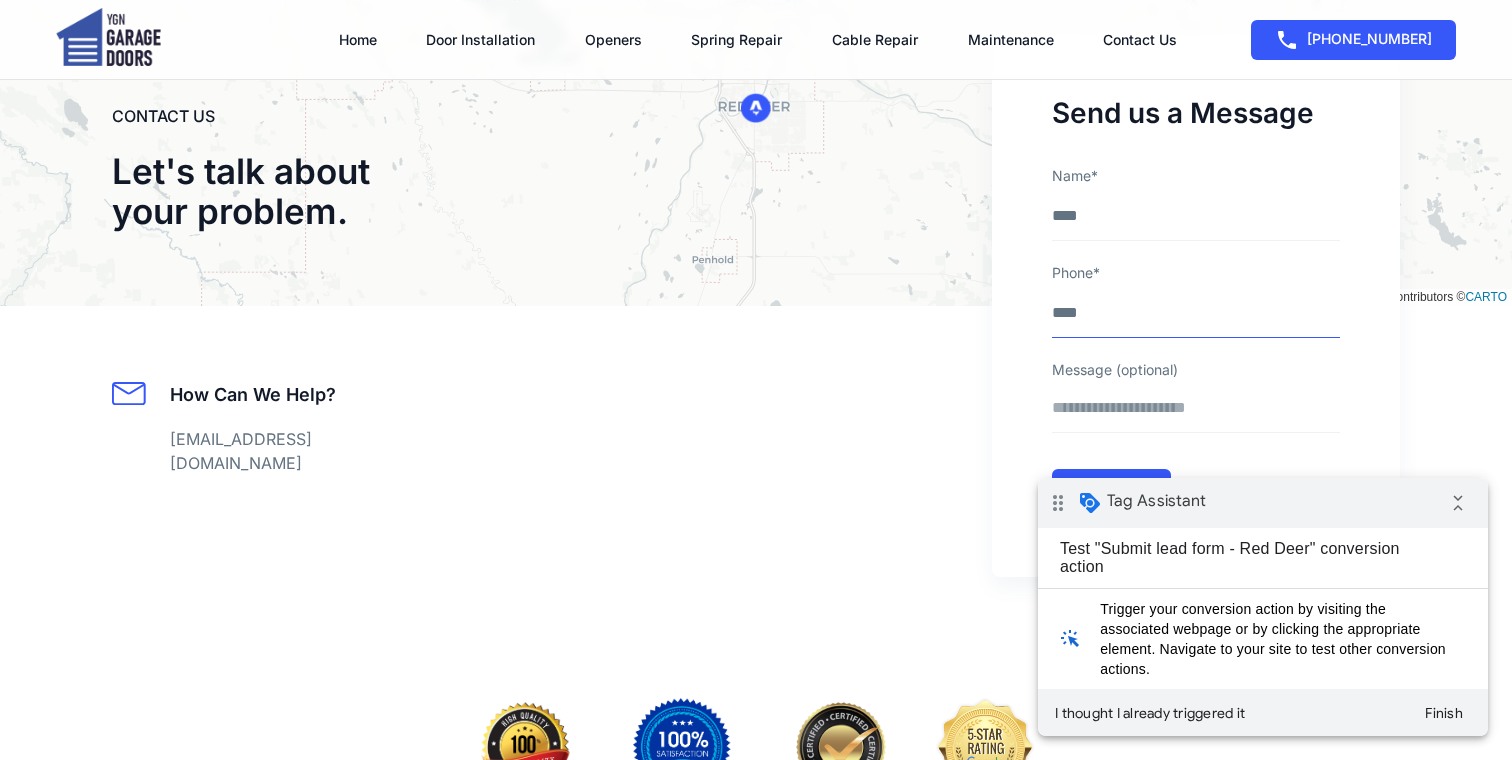 type on "****" 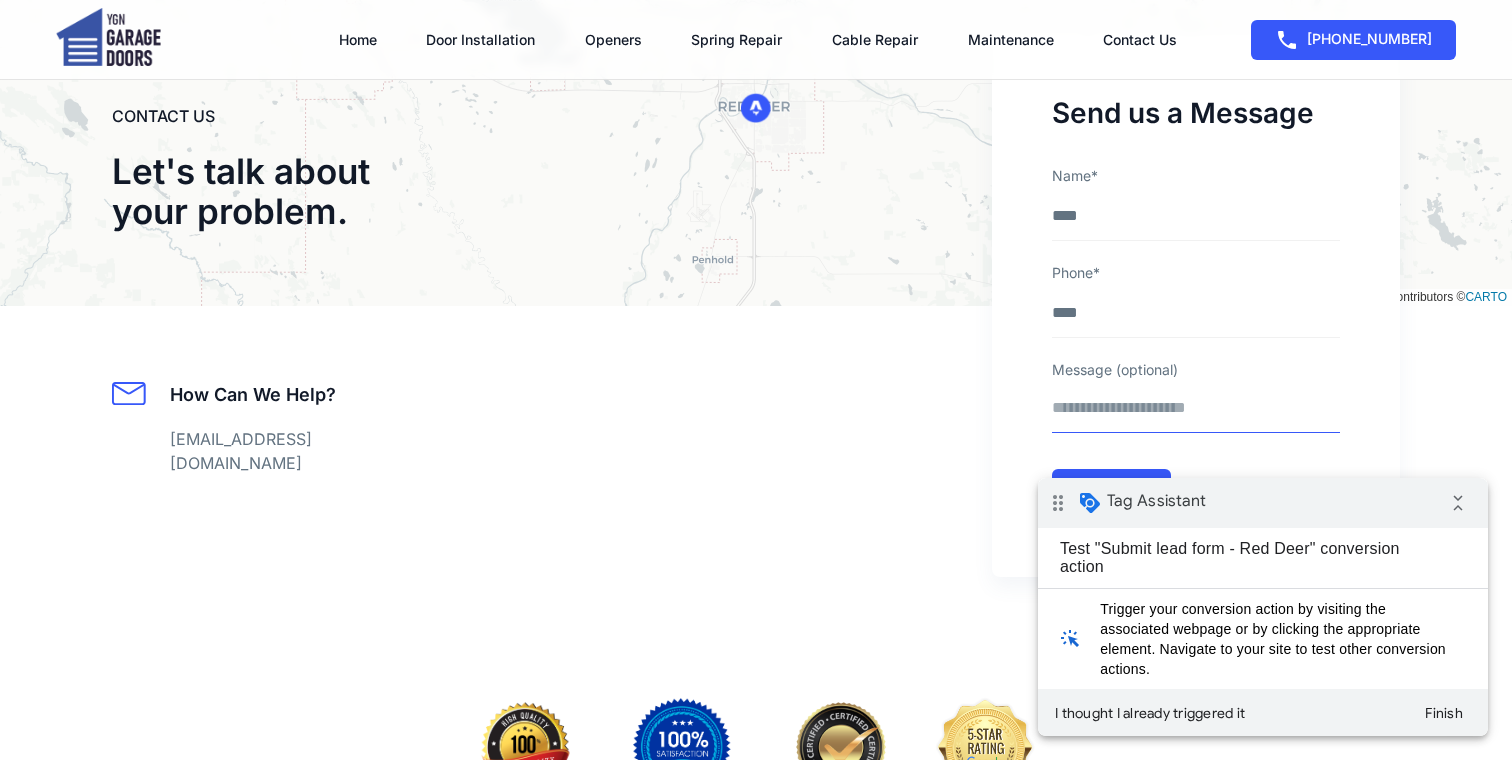click on "Message (optional)" at bounding box center [1196, 414] 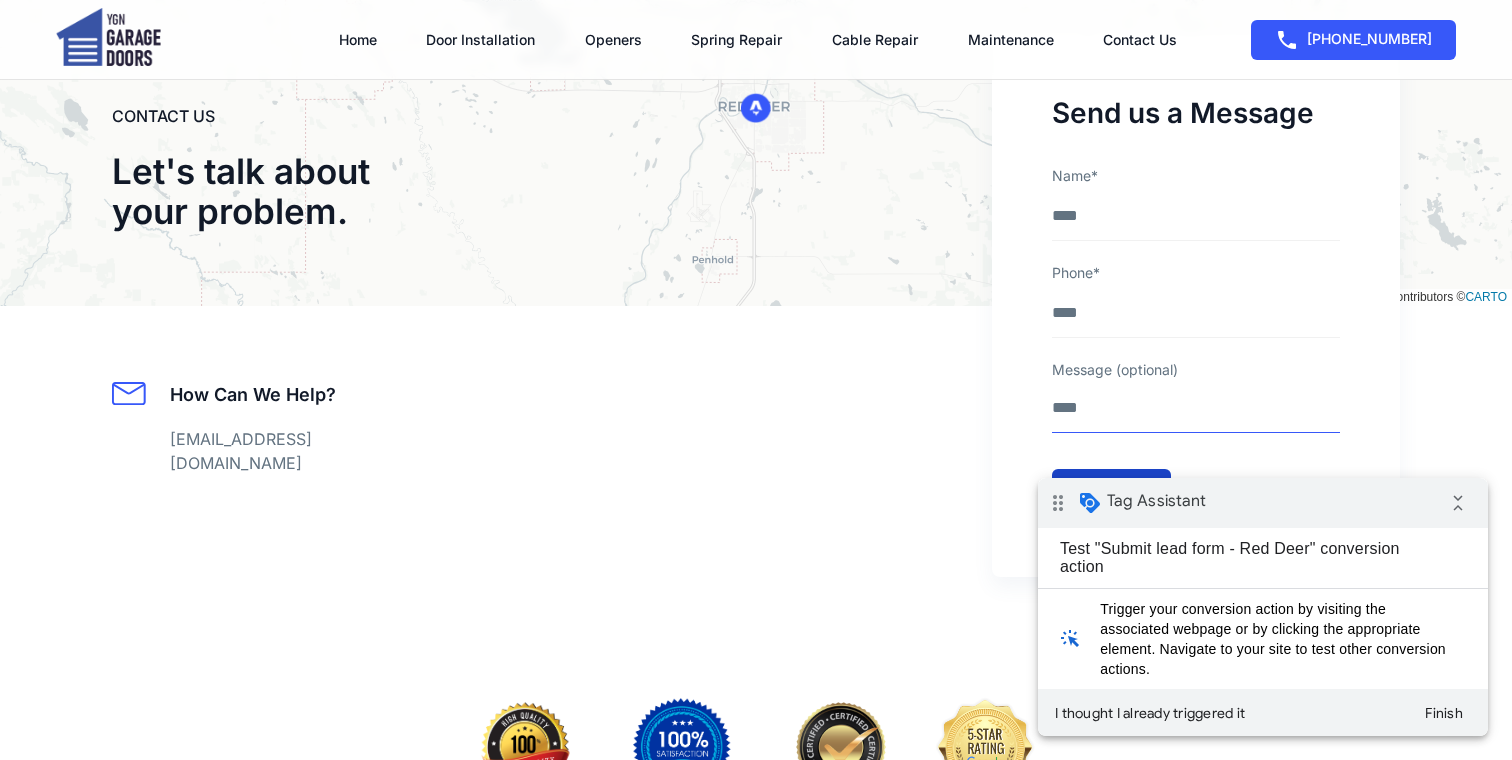 type on "****" 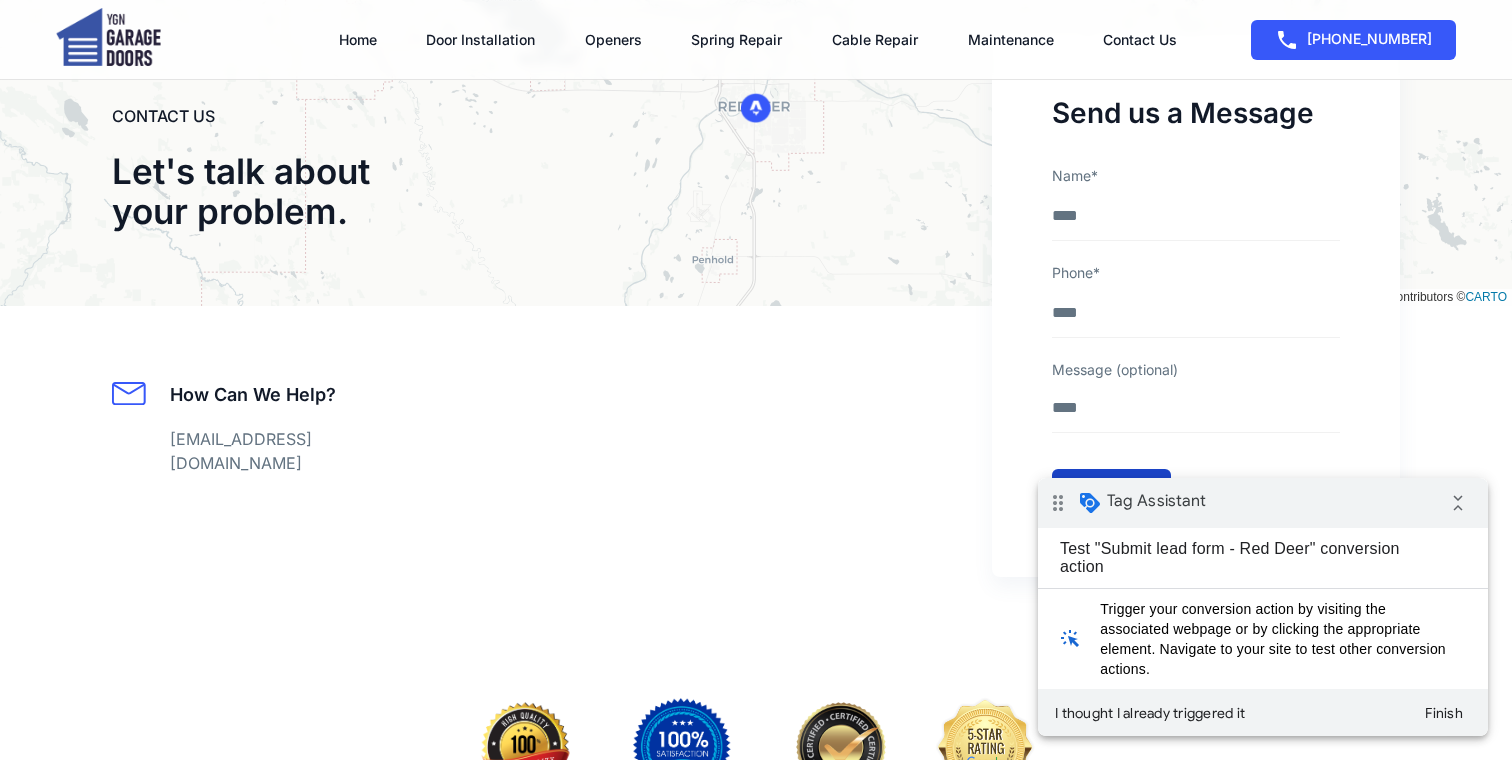 click on "Send" at bounding box center [1111, 493] 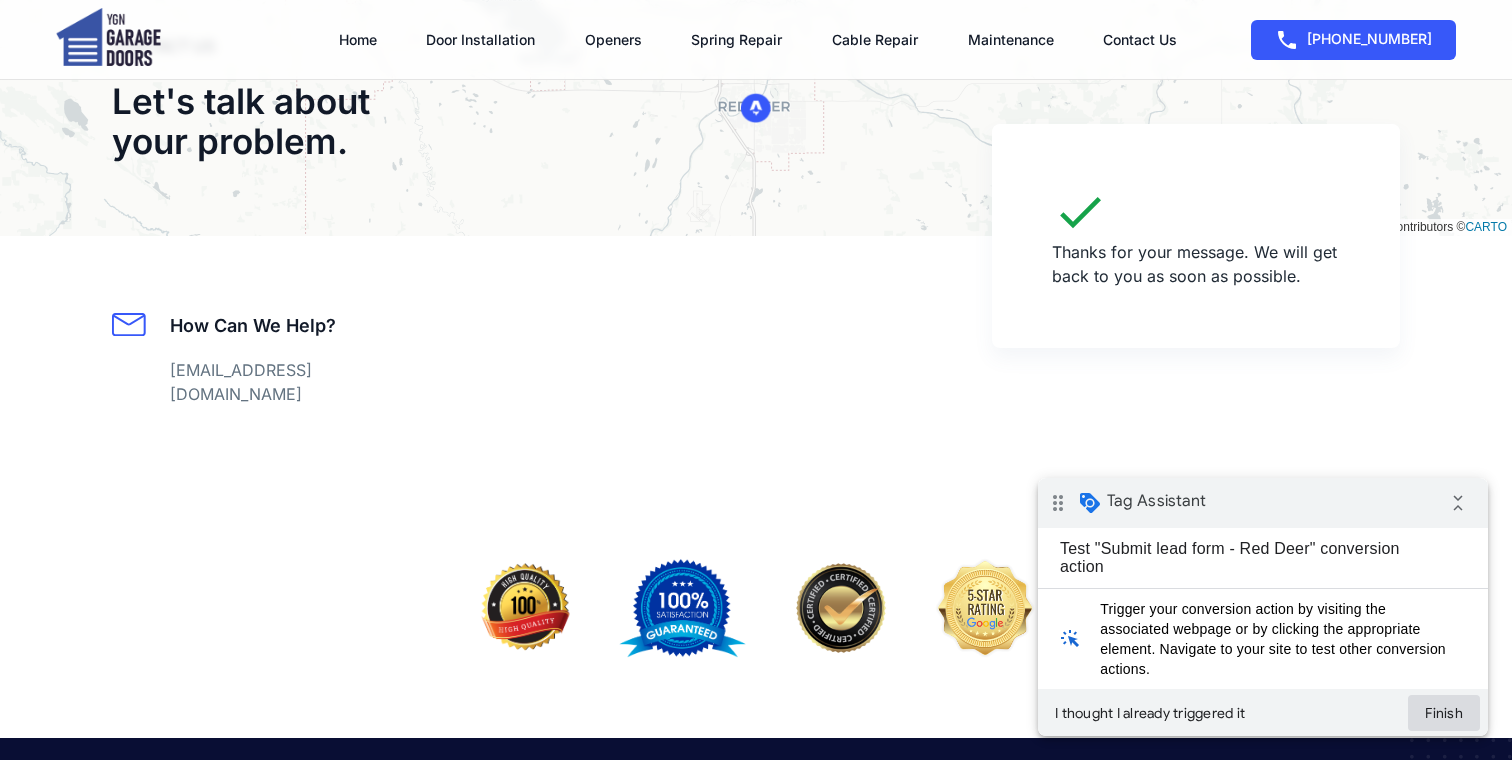 click on "Finish" at bounding box center (1444, 713) 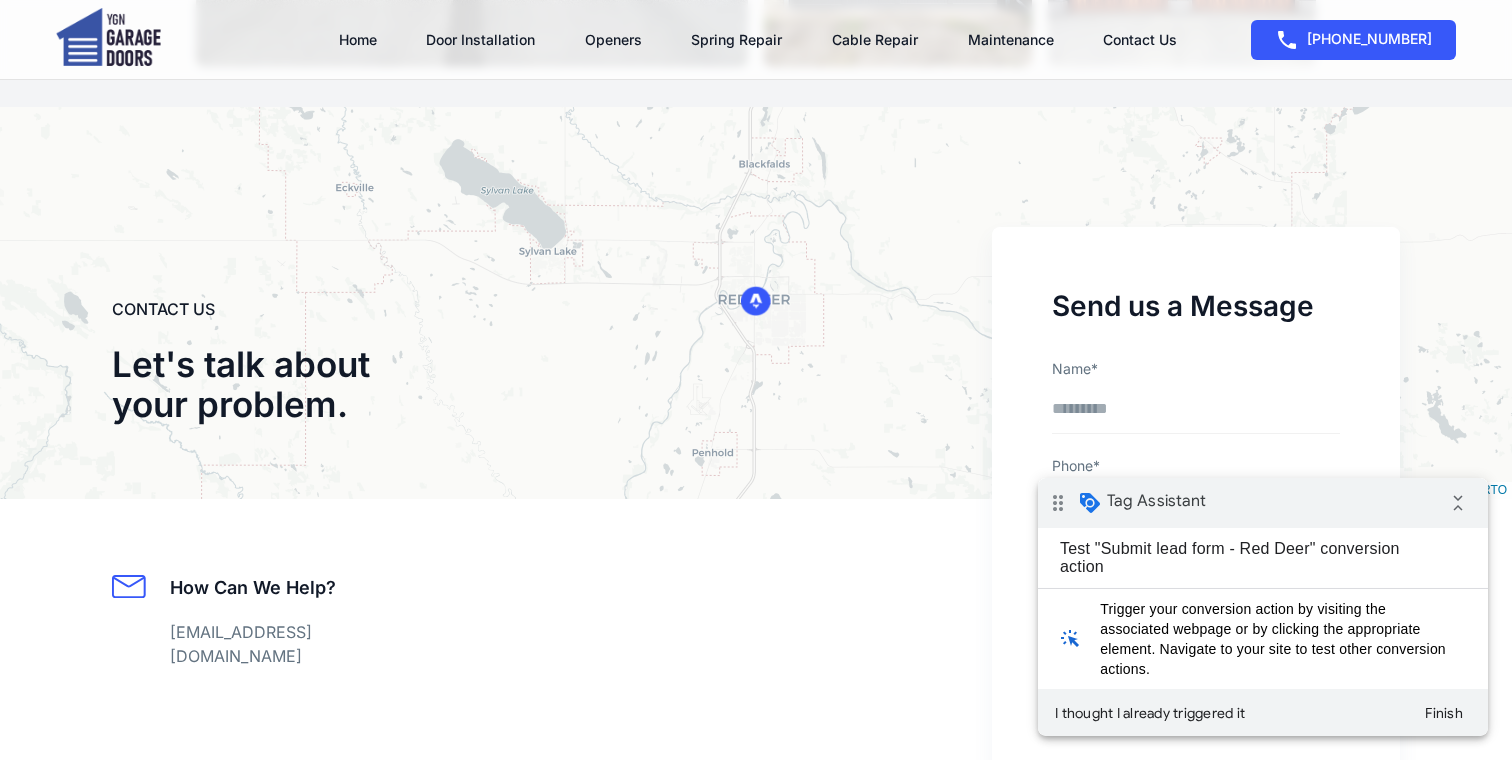 scroll, scrollTop: 5600, scrollLeft: 0, axis: vertical 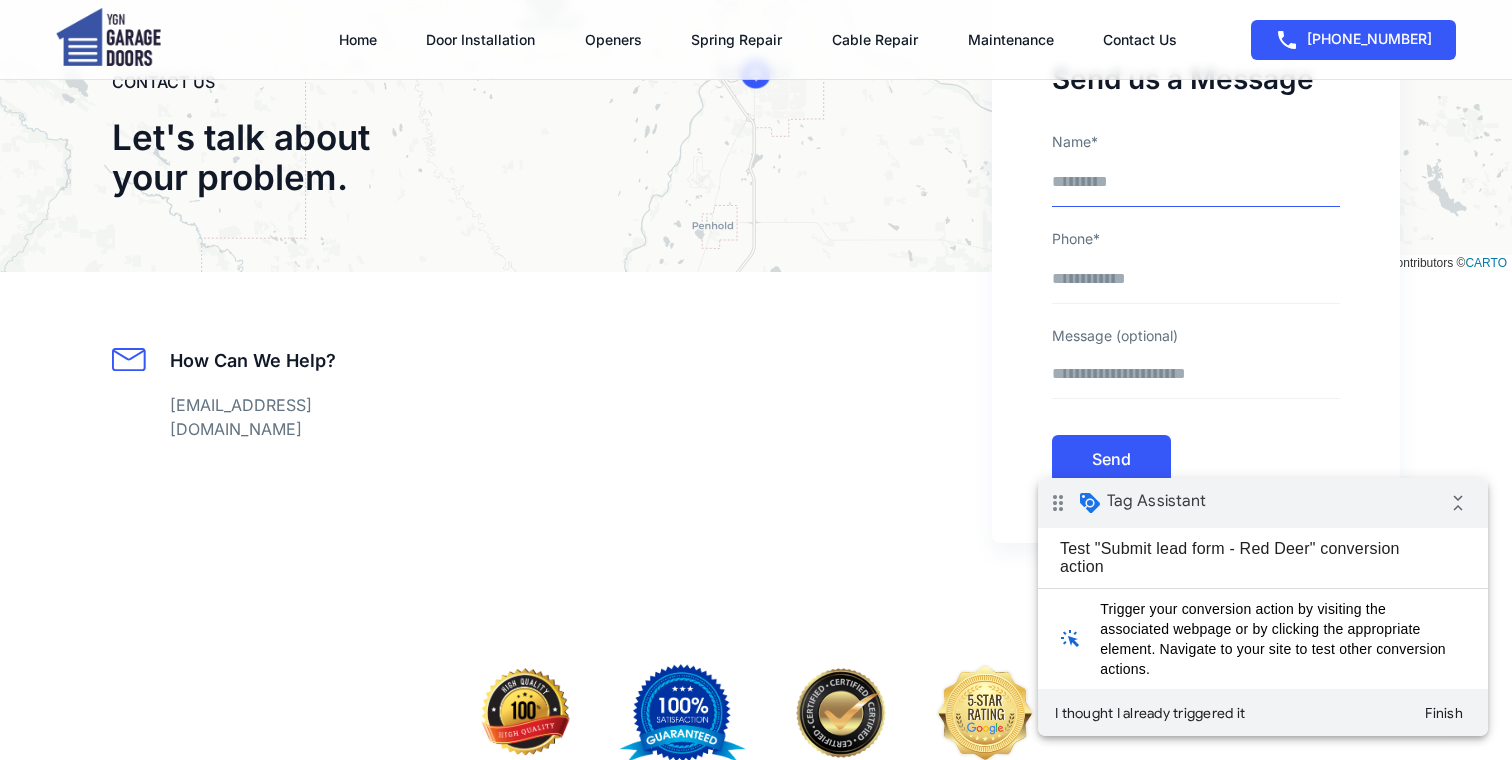 click on "Name*" at bounding box center [1196, 188] 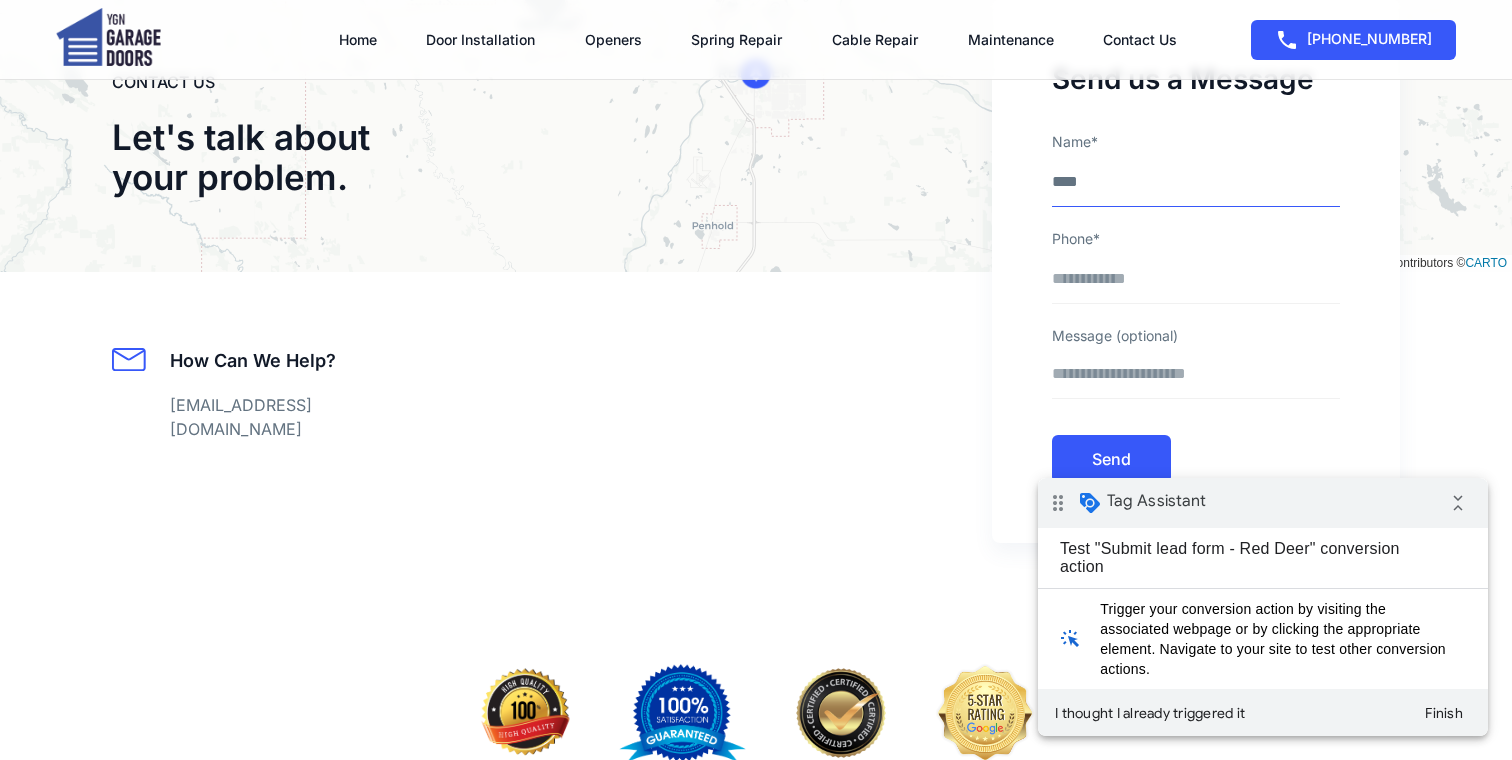 type on "****" 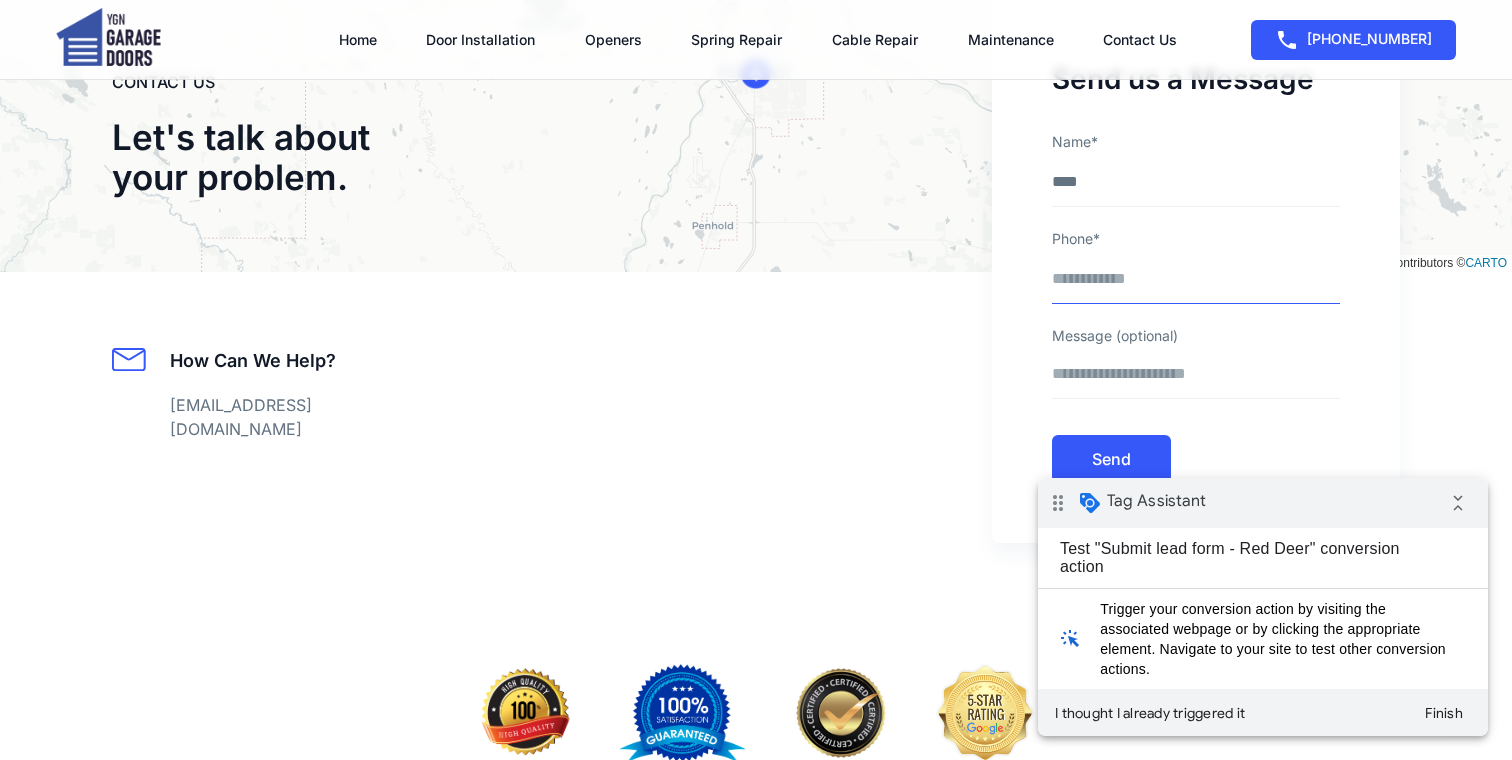 click on "Phone*" at bounding box center [1196, 285] 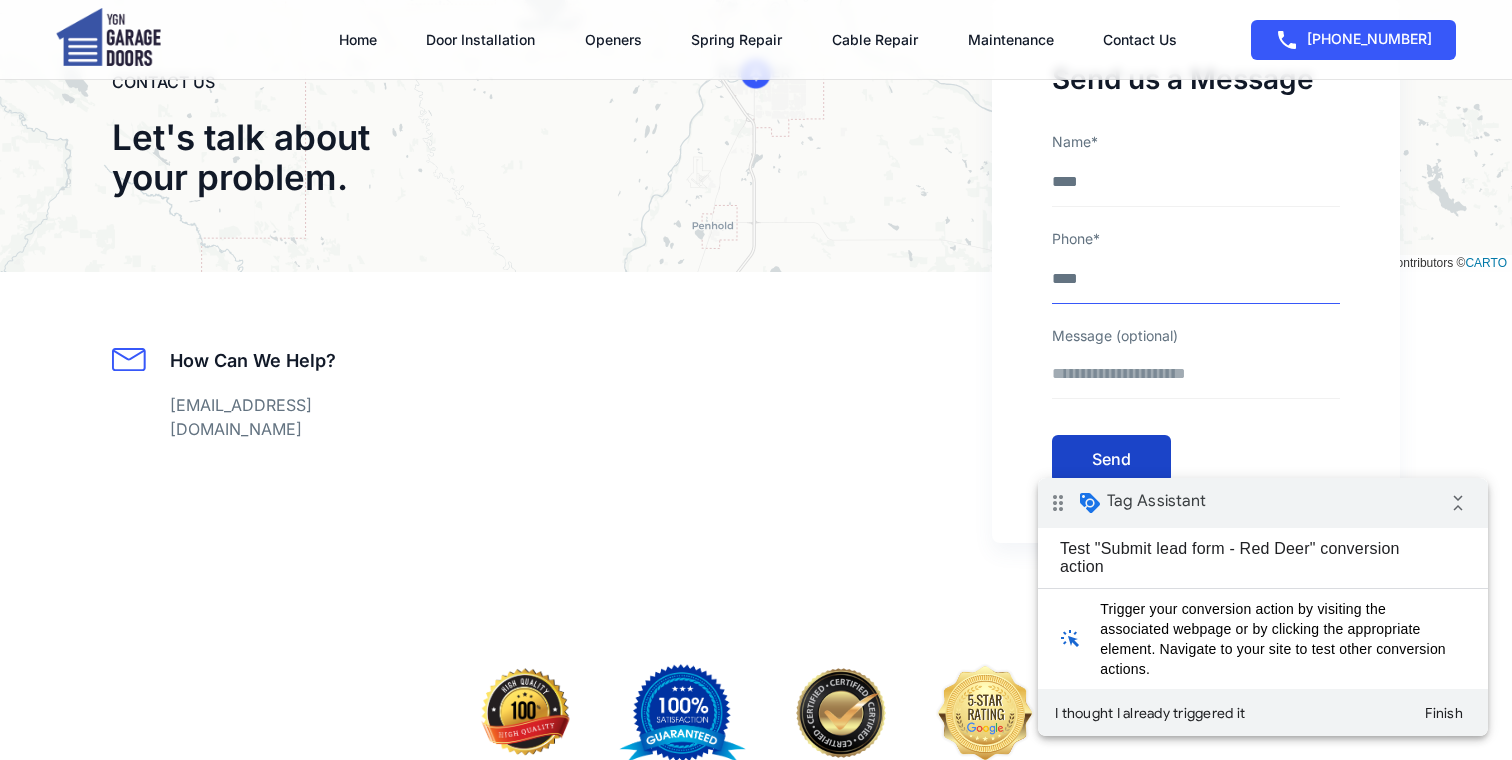 type on "****" 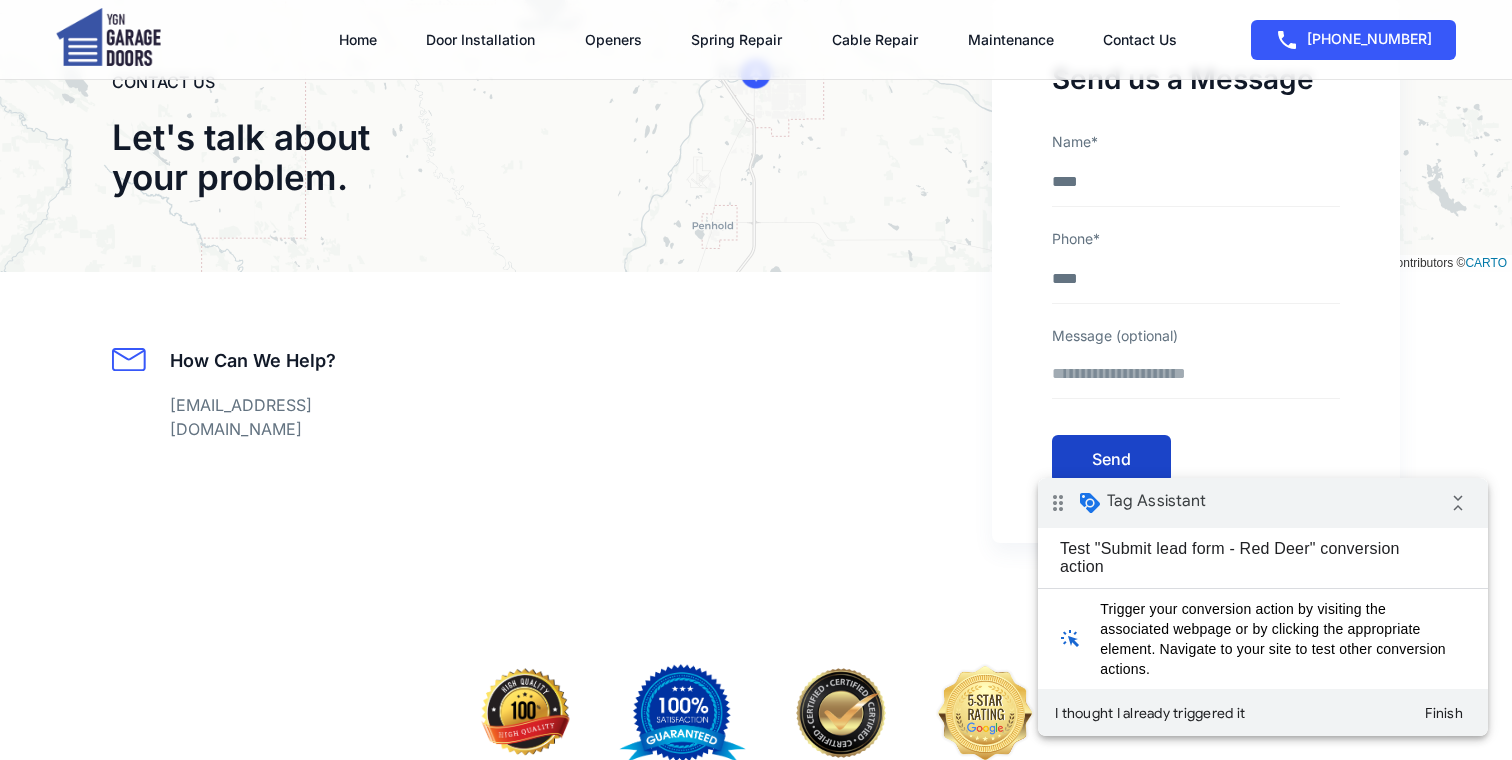 click on "Send" at bounding box center (1111, 459) 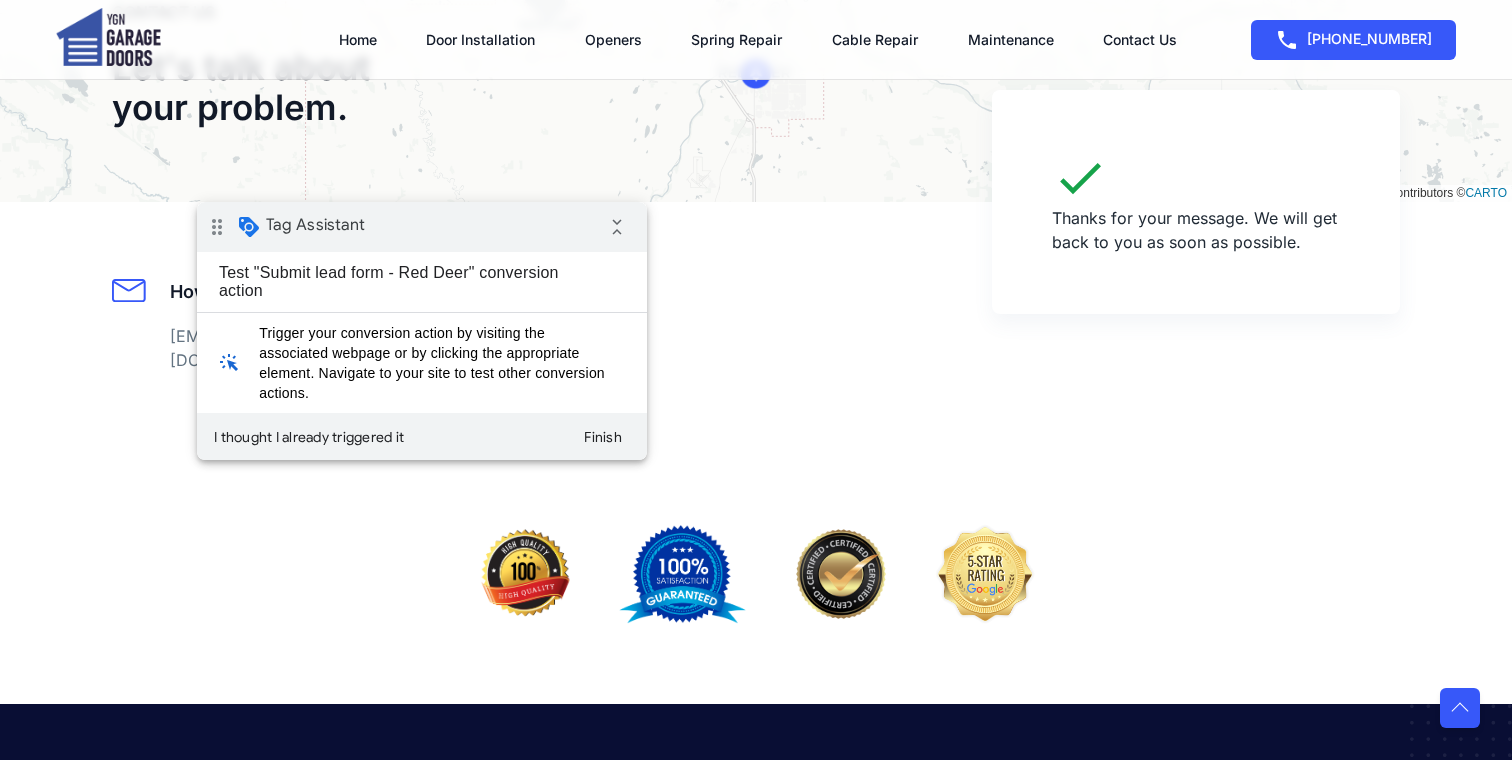 click on "drag_indicator" at bounding box center (217, 227) 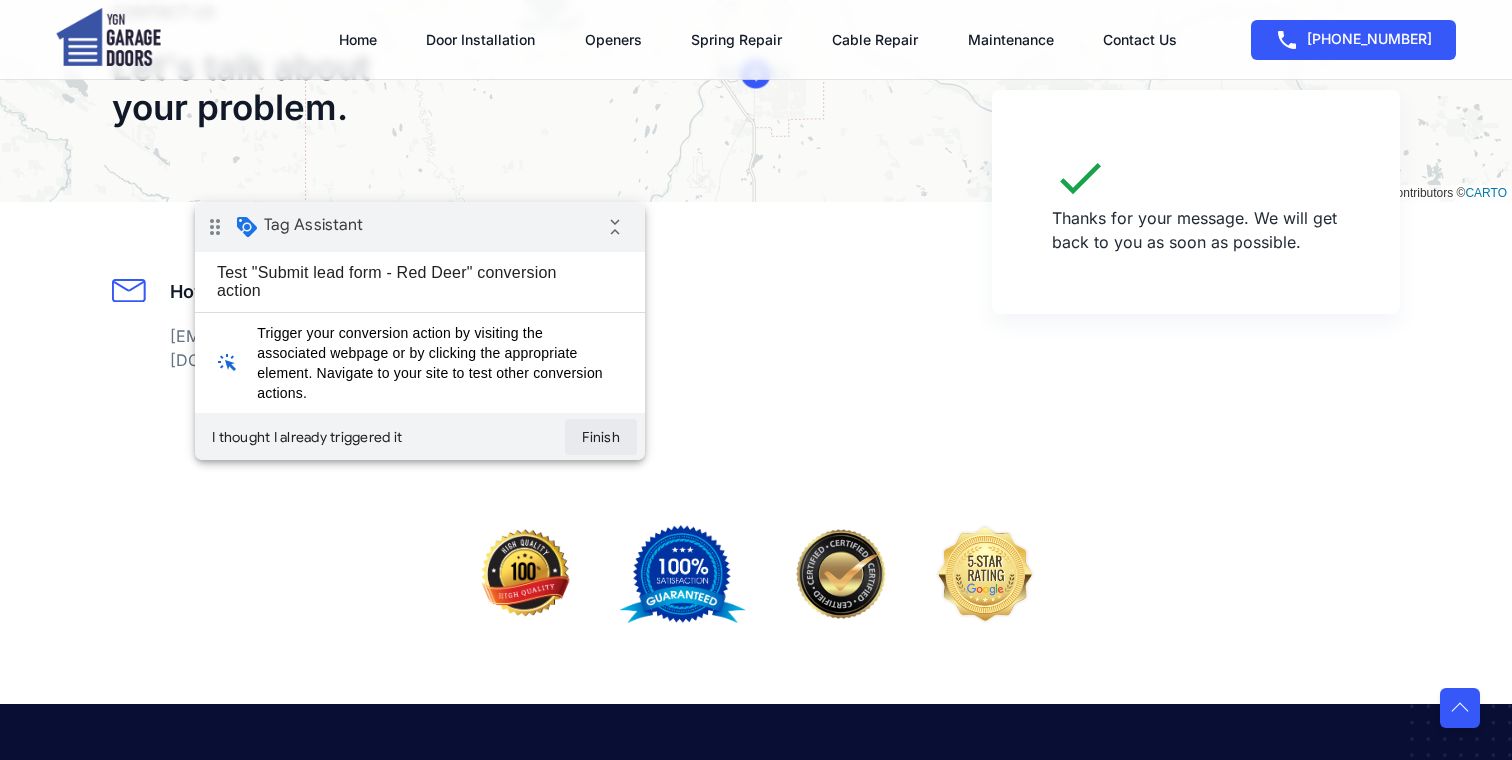 click on "Finish" at bounding box center [601, 437] 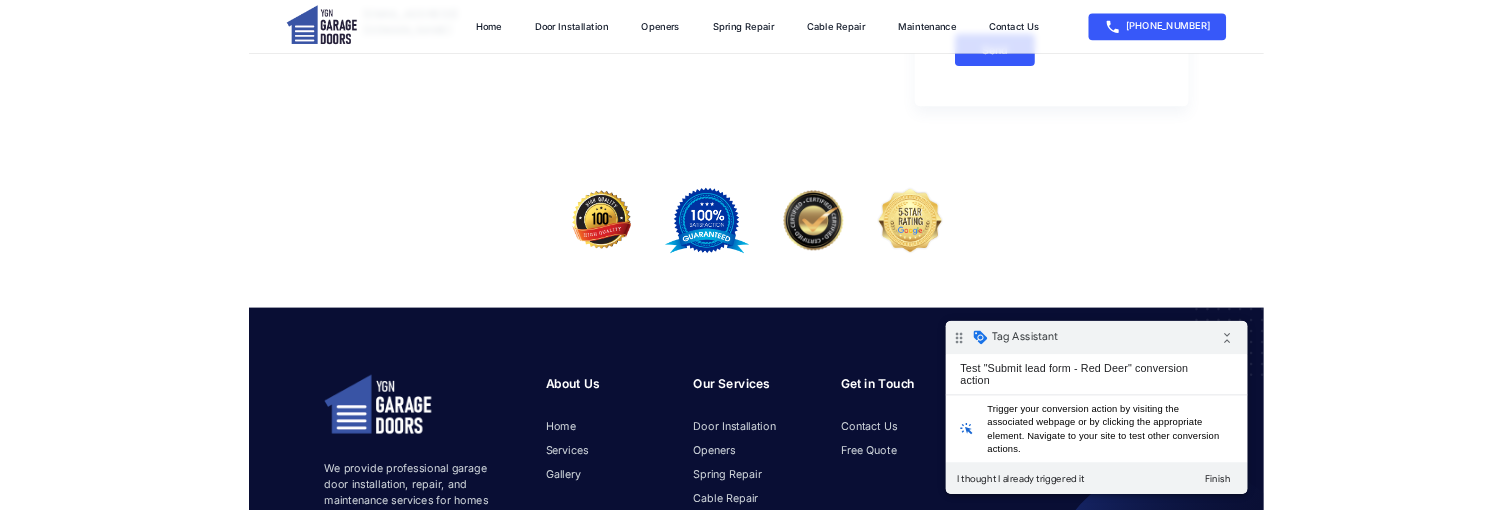scroll, scrollTop: 5520, scrollLeft: 0, axis: vertical 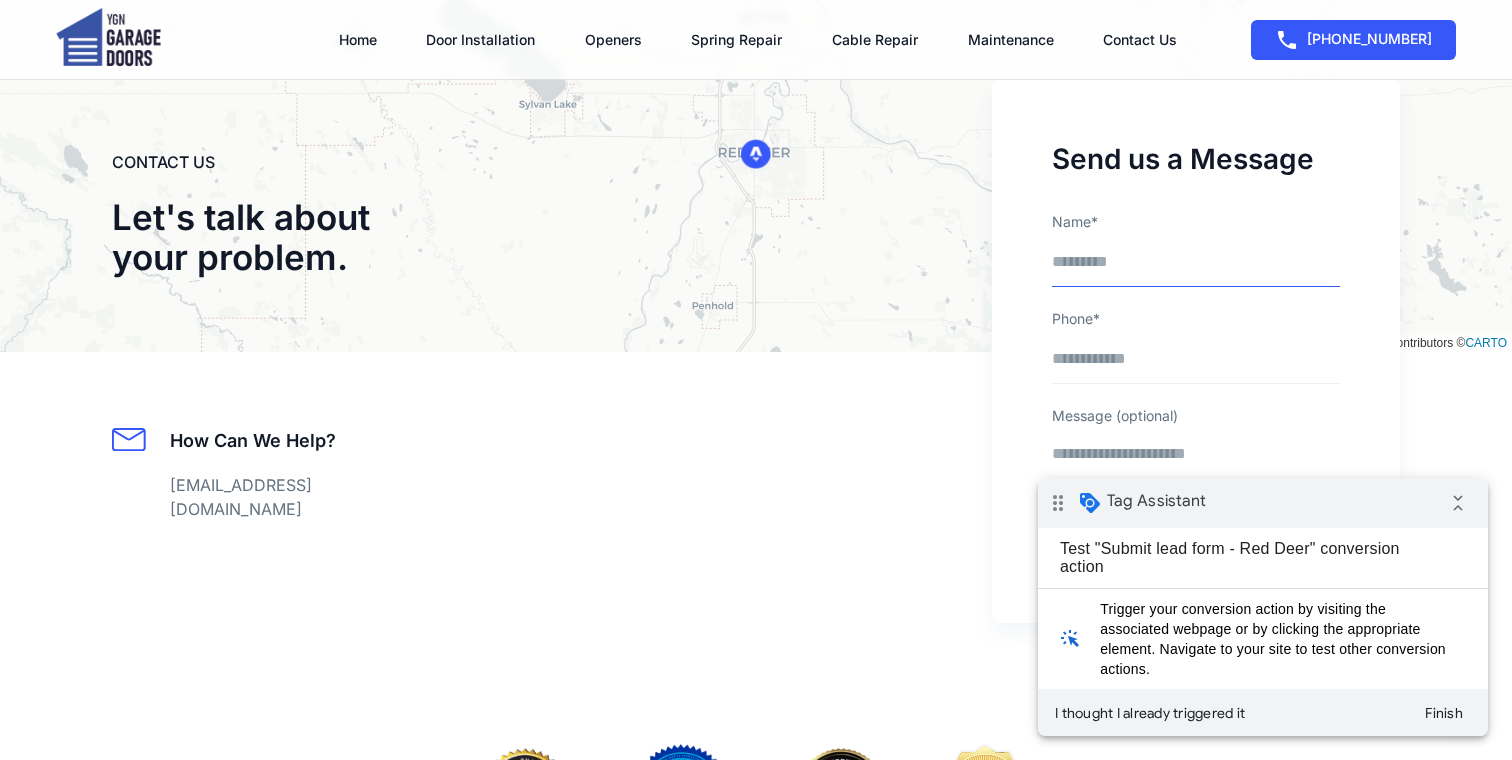 click on "Name*" at bounding box center [1196, 268] 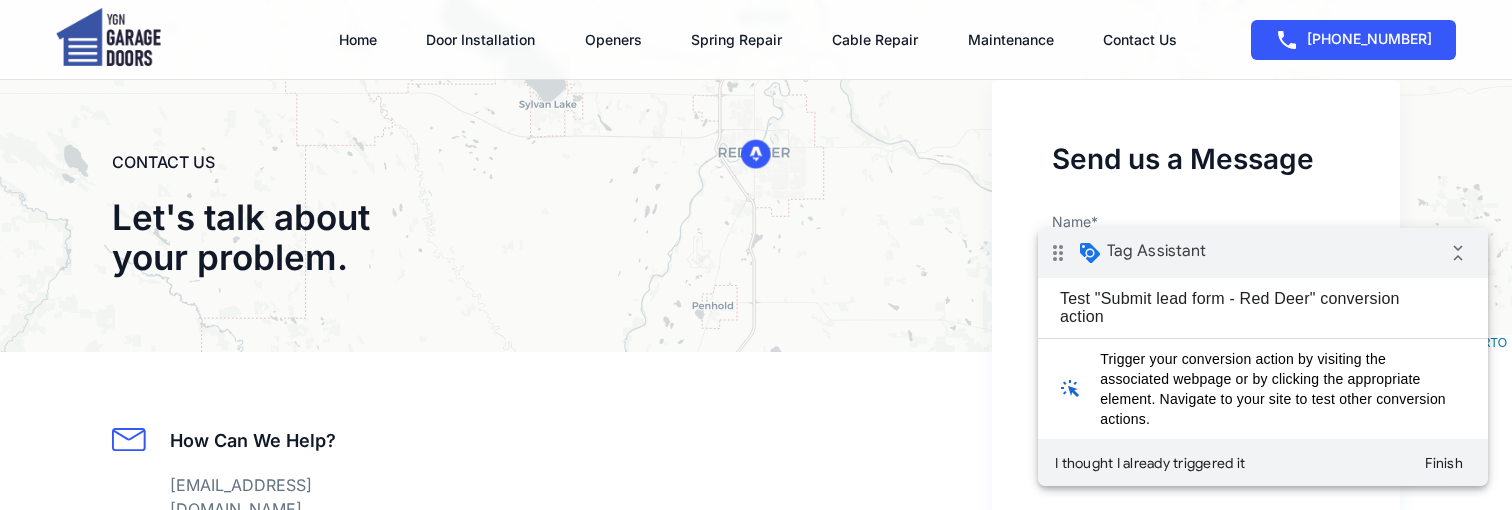 click on "CONTACT US Let's talk about your problem. How Can We Help? [EMAIL_ADDRESS][DOMAIN_NAME]" at bounding box center (536, 352) 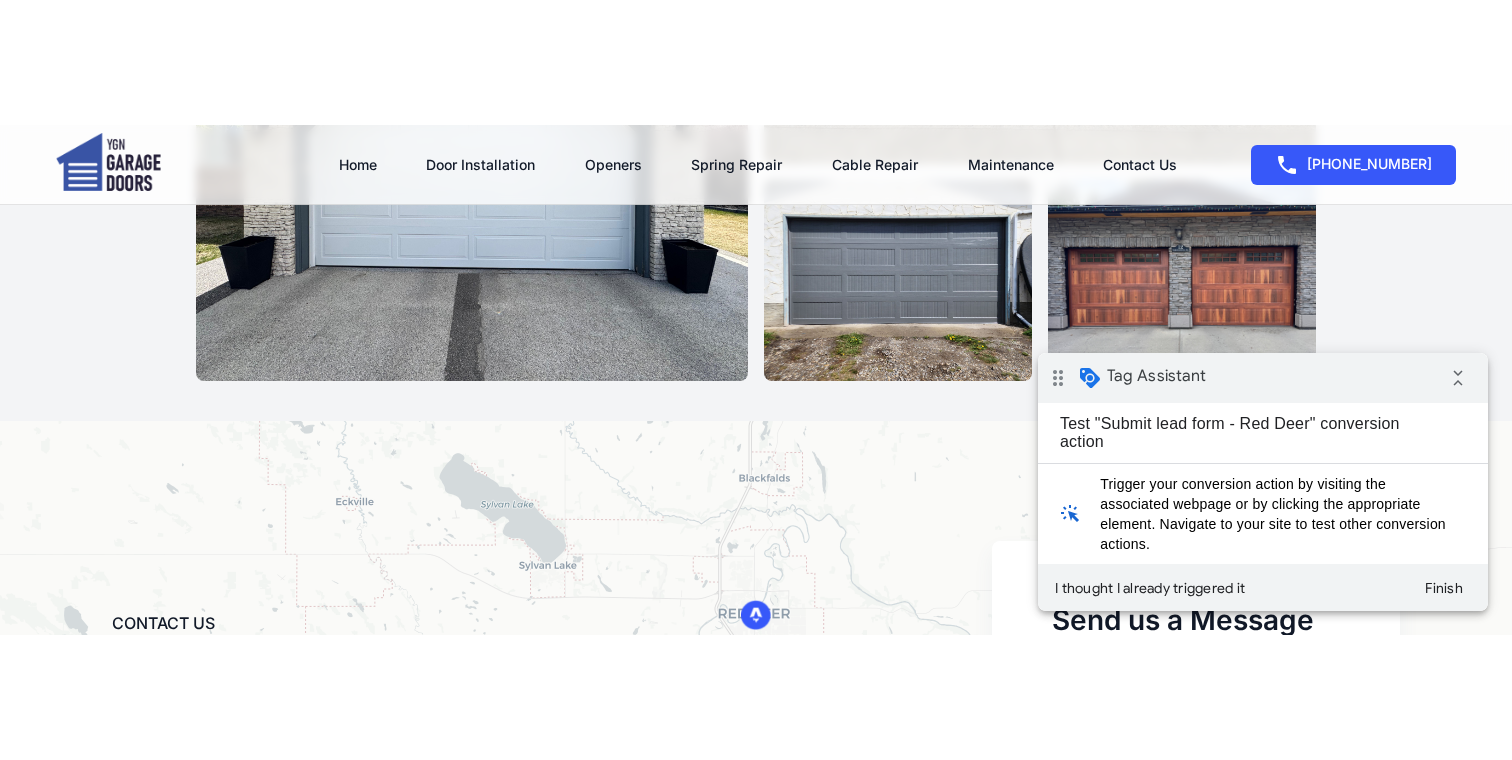 scroll, scrollTop: 5504, scrollLeft: 0, axis: vertical 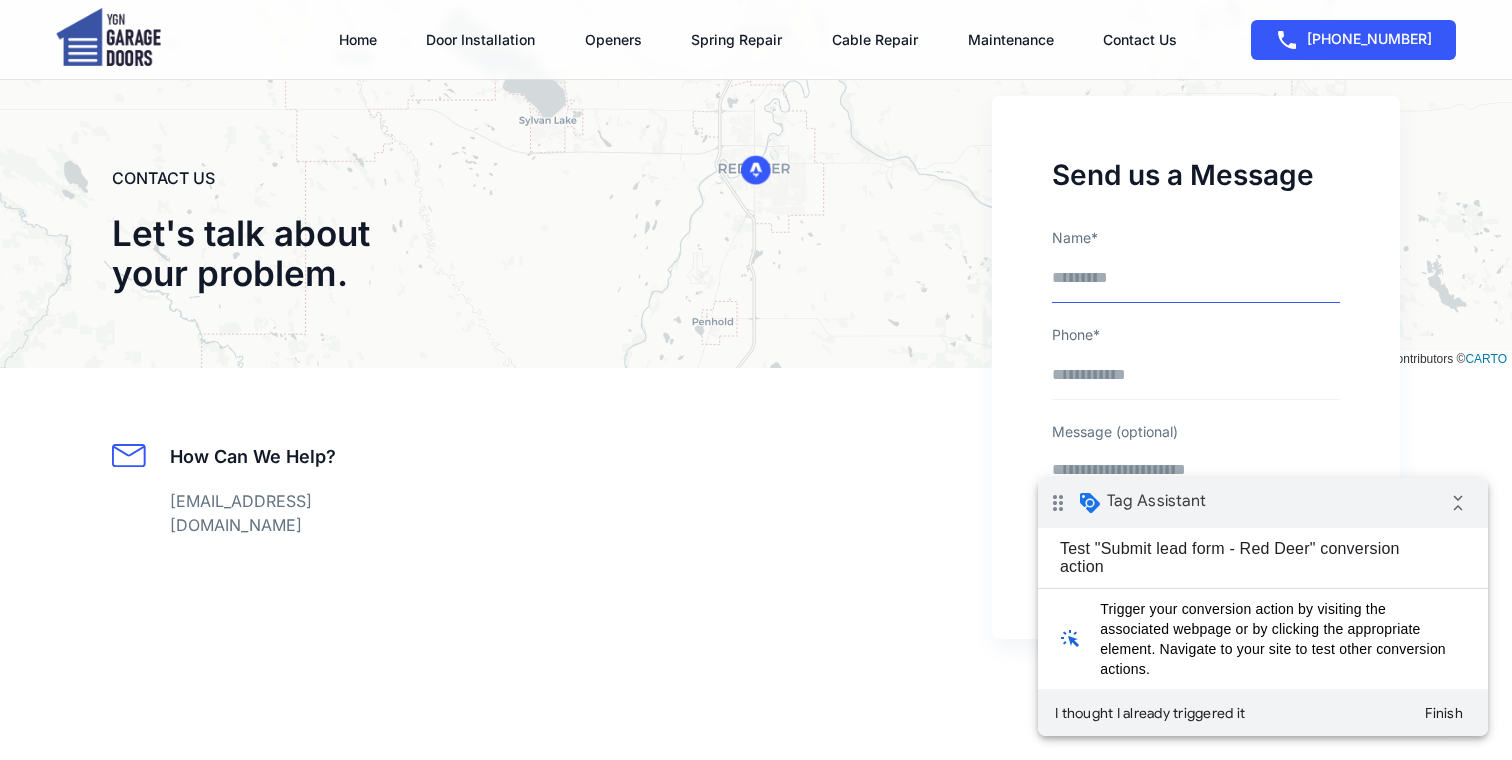 click on "Name*" at bounding box center [1196, 284] 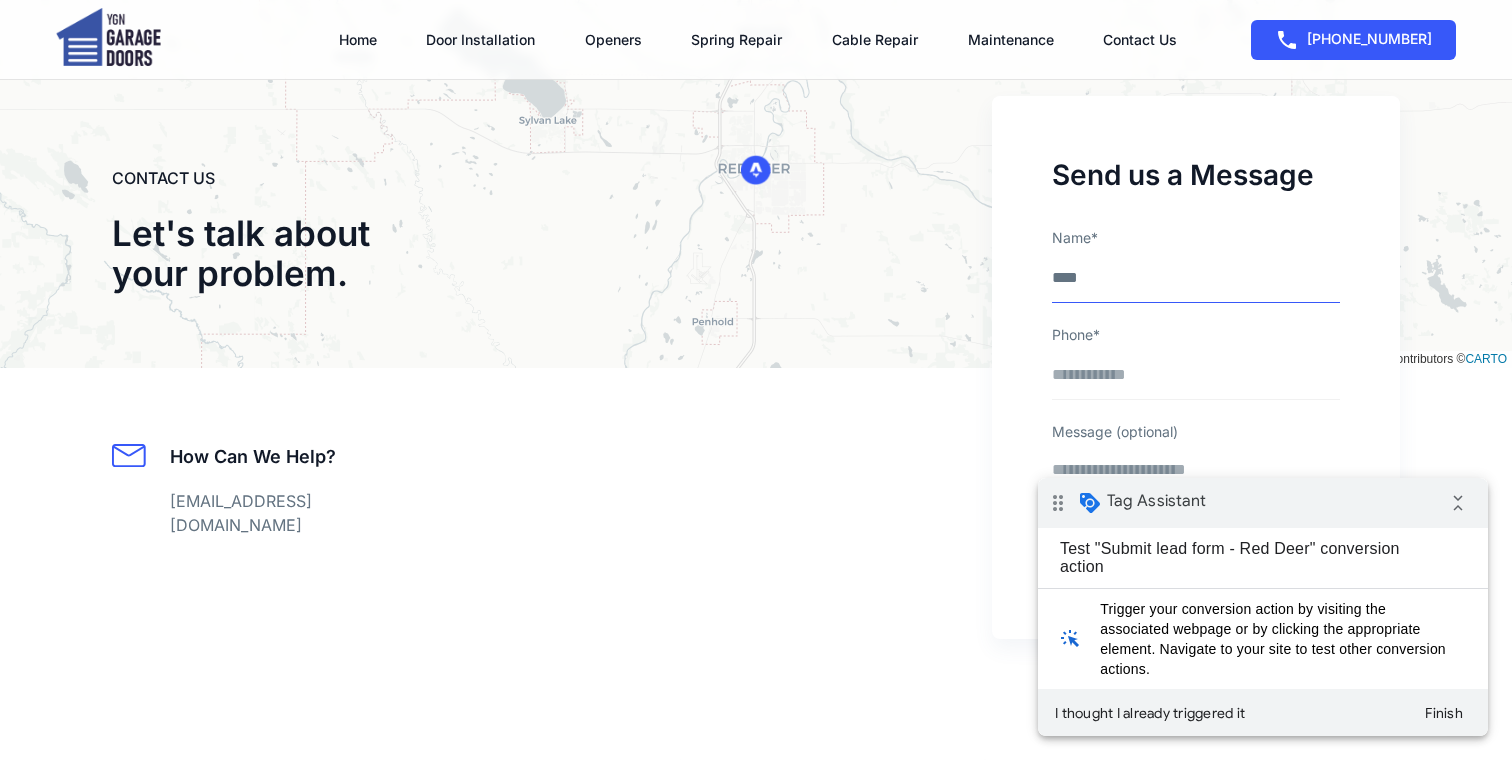 type on "****" 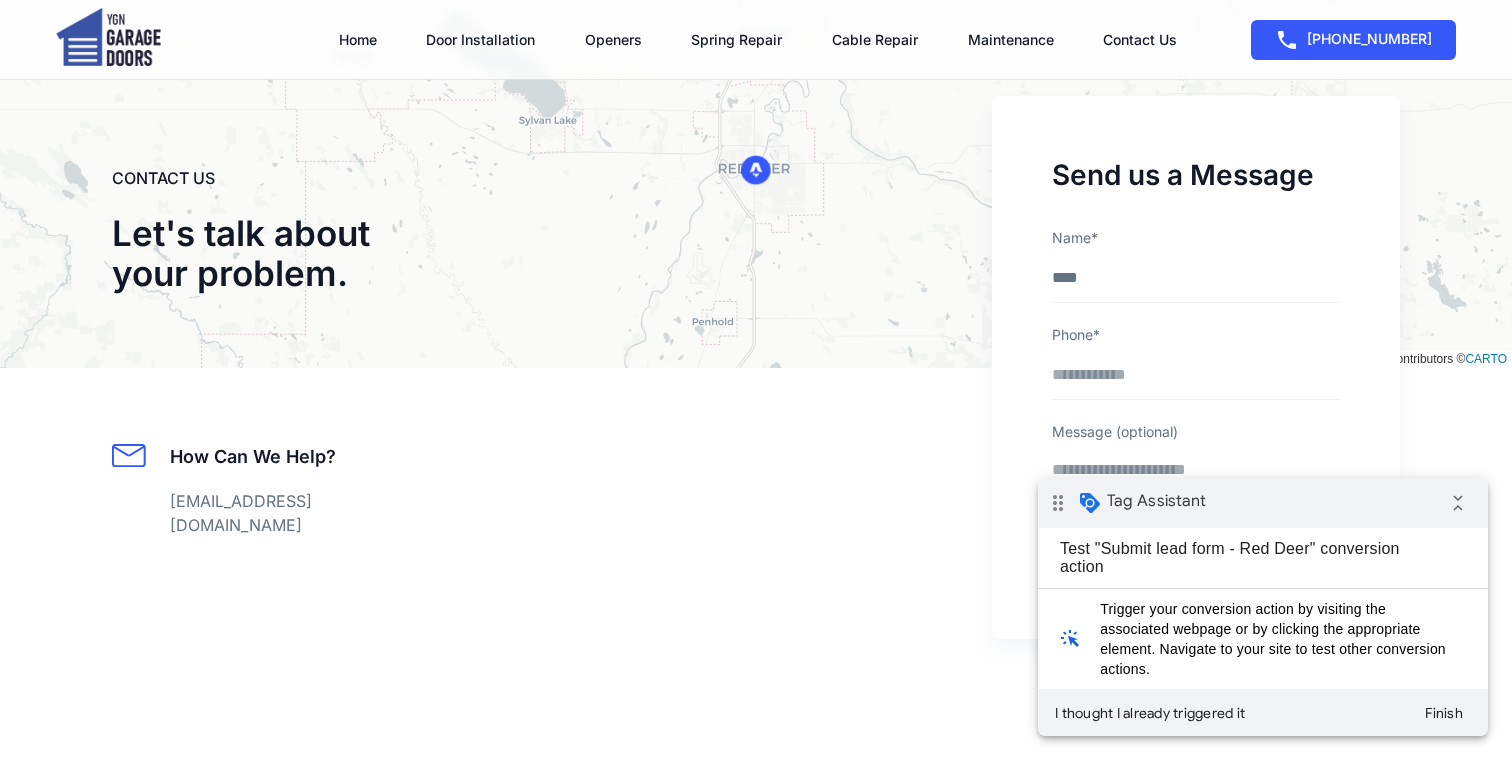 click on "Phone*" at bounding box center [1196, 362] 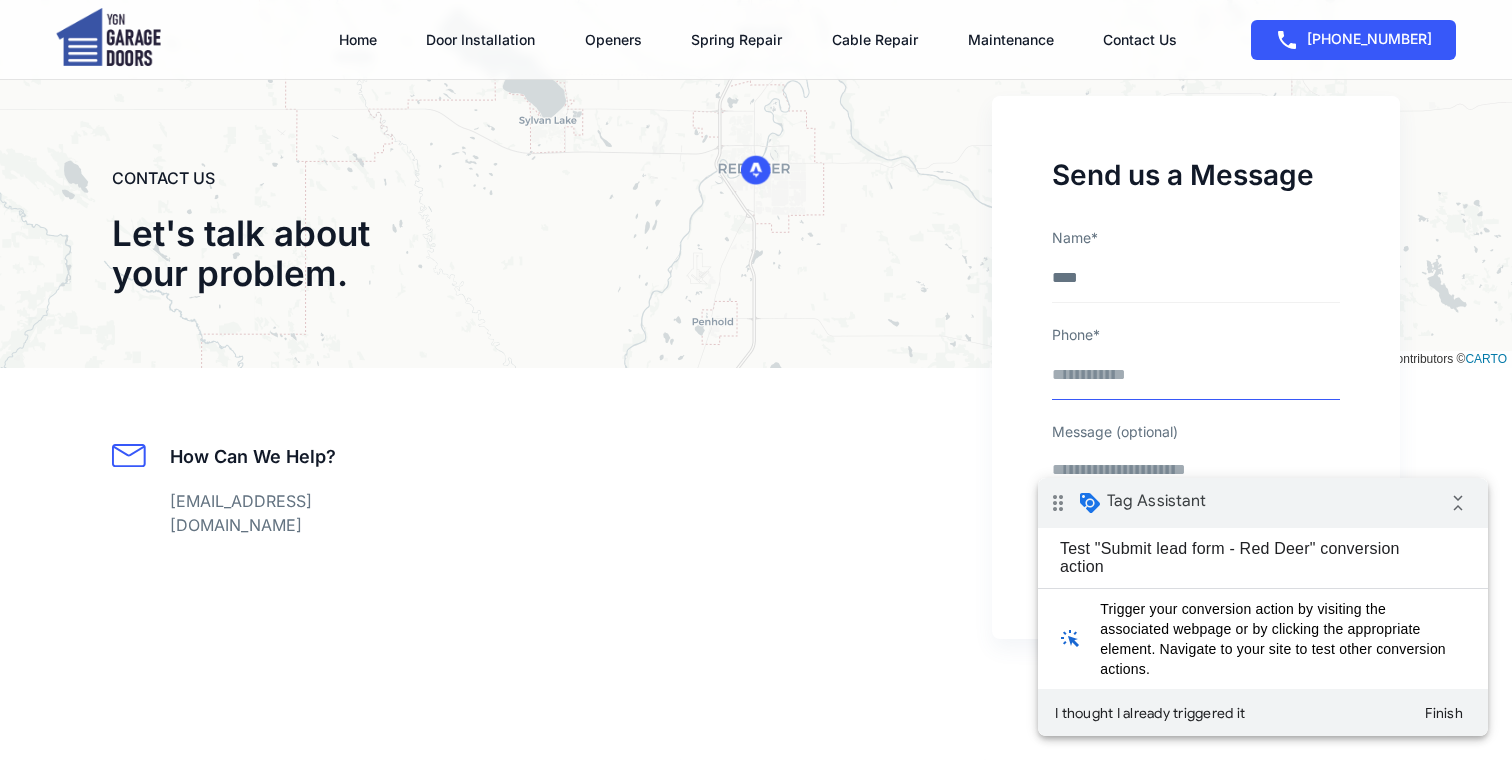 click on "Phone*" at bounding box center [1196, 381] 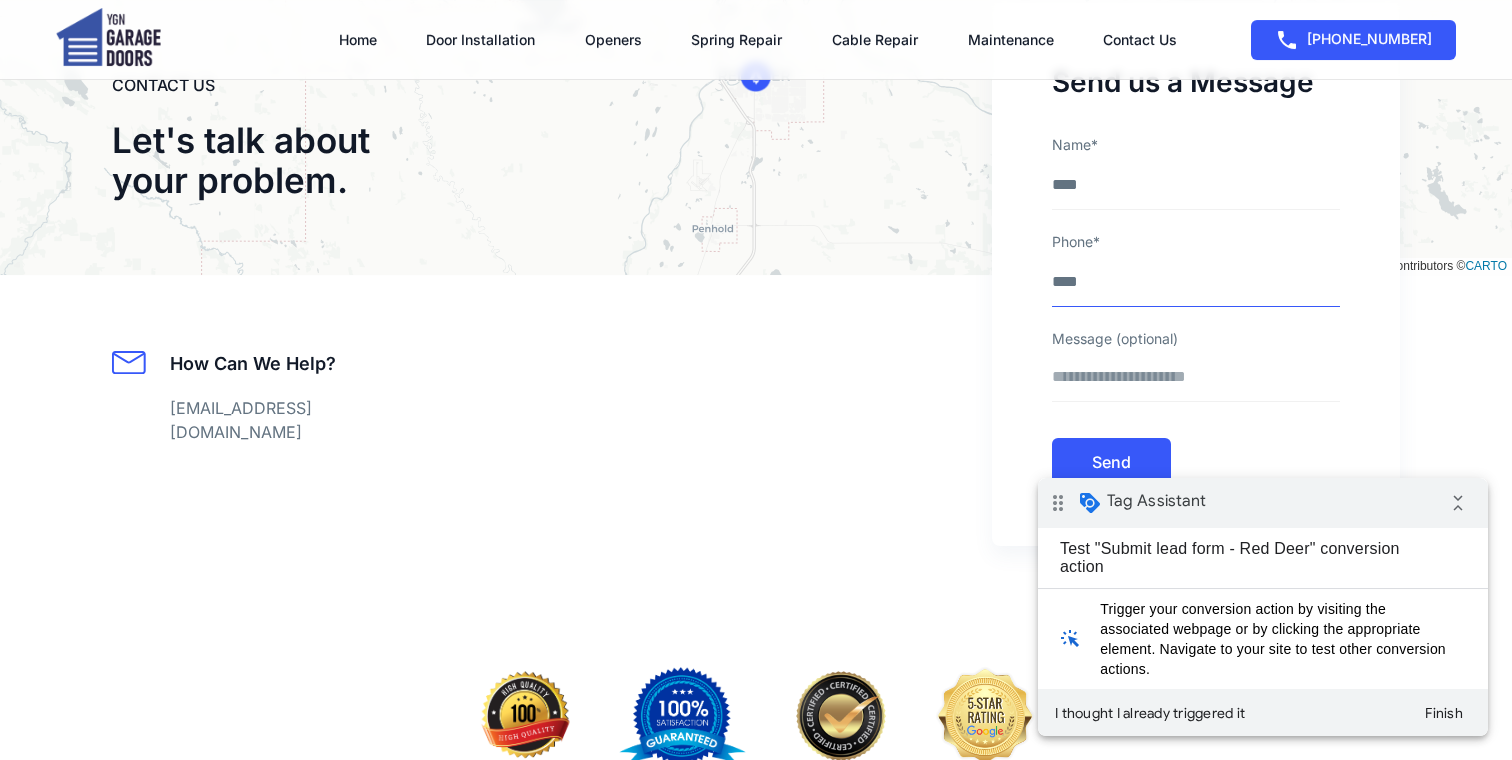 scroll, scrollTop: 5792, scrollLeft: 0, axis: vertical 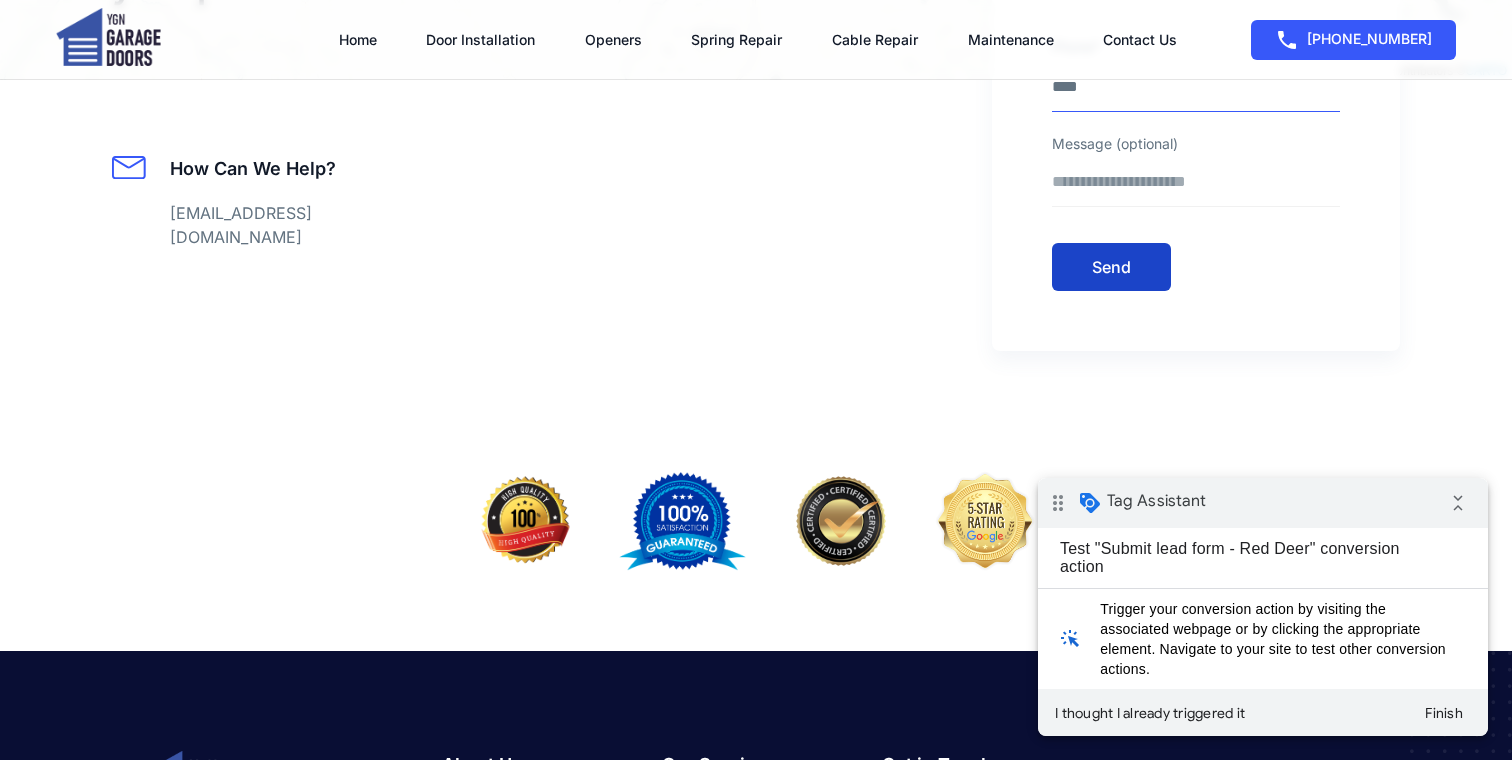 type on "****" 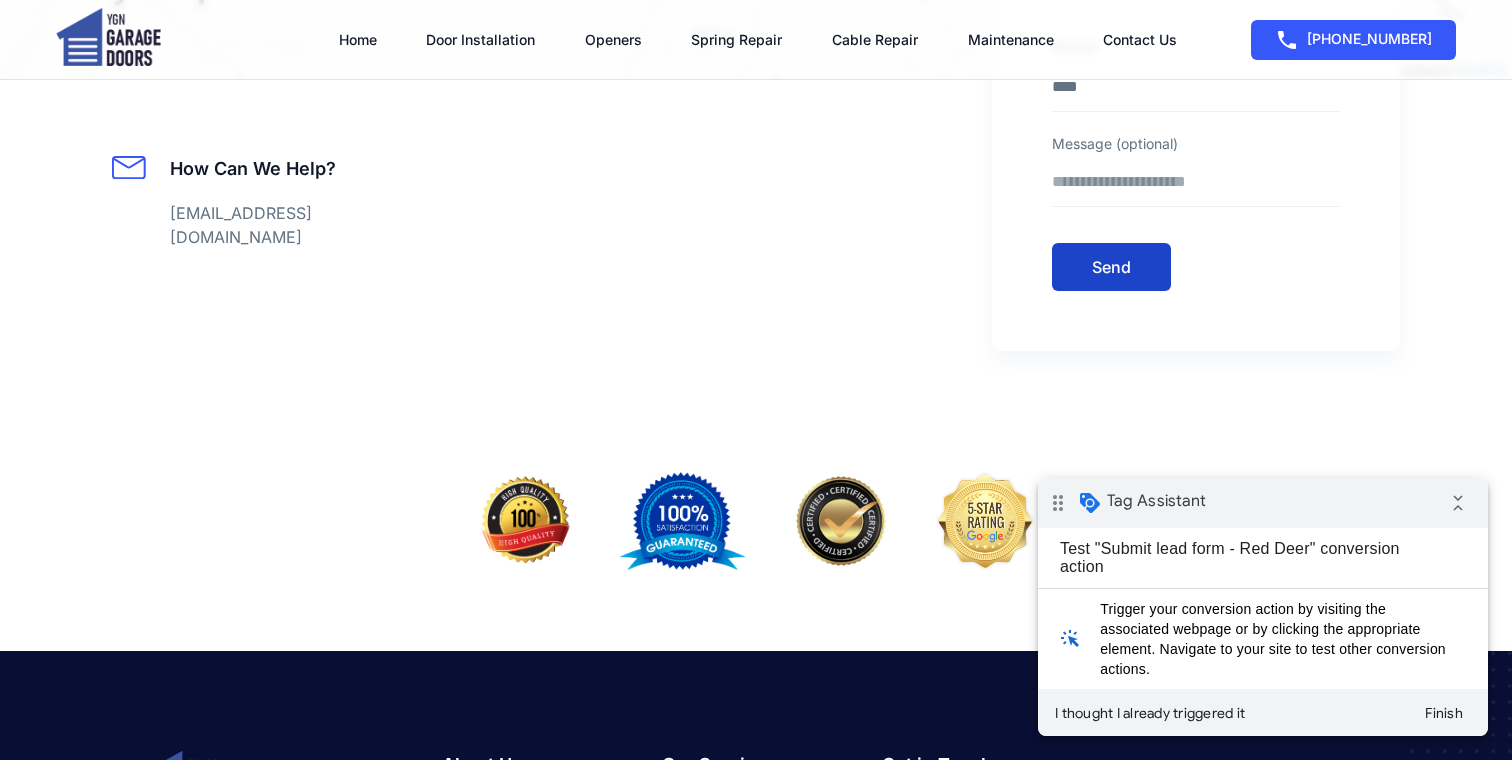 click on "Send" at bounding box center [1111, 267] 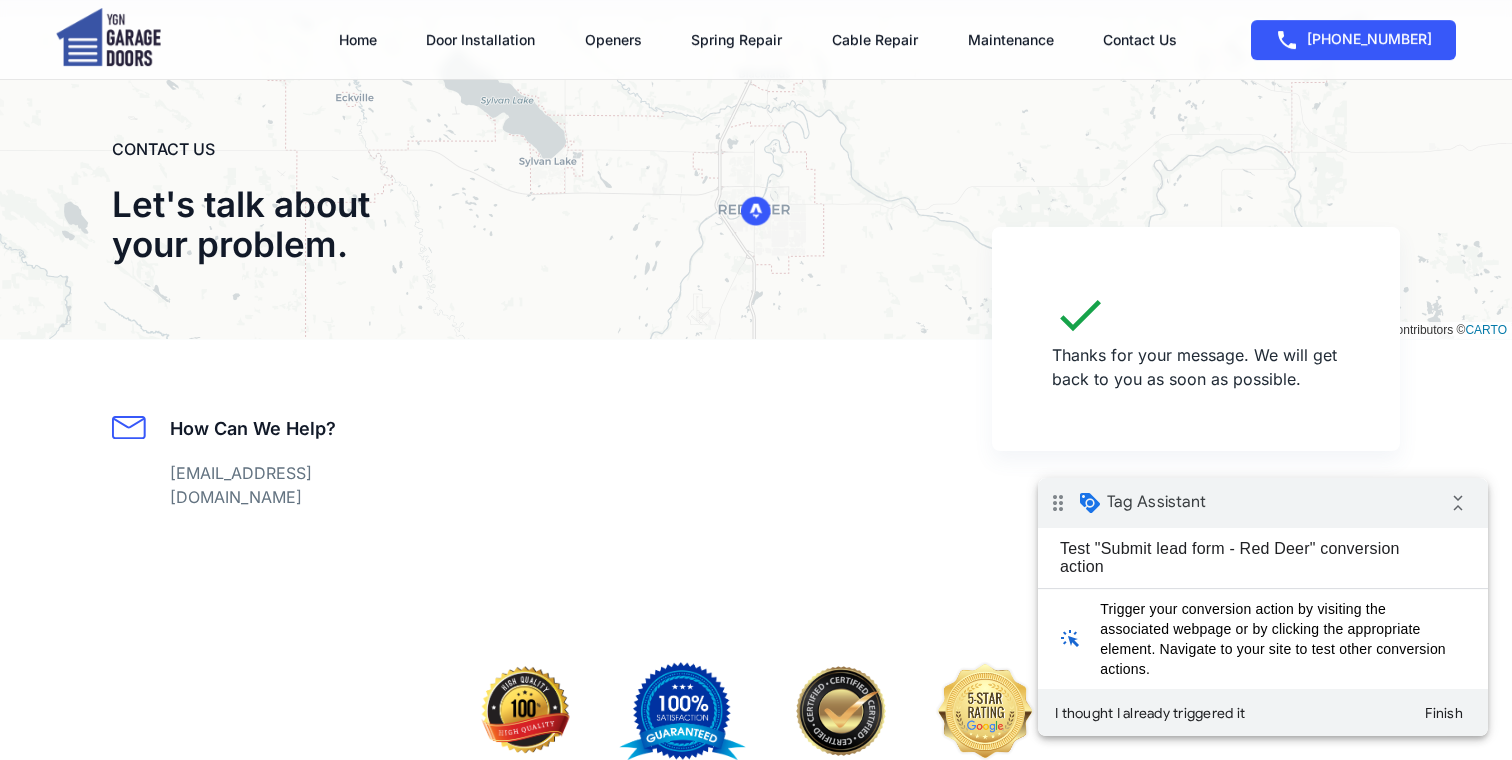 scroll, scrollTop: 5360, scrollLeft: 0, axis: vertical 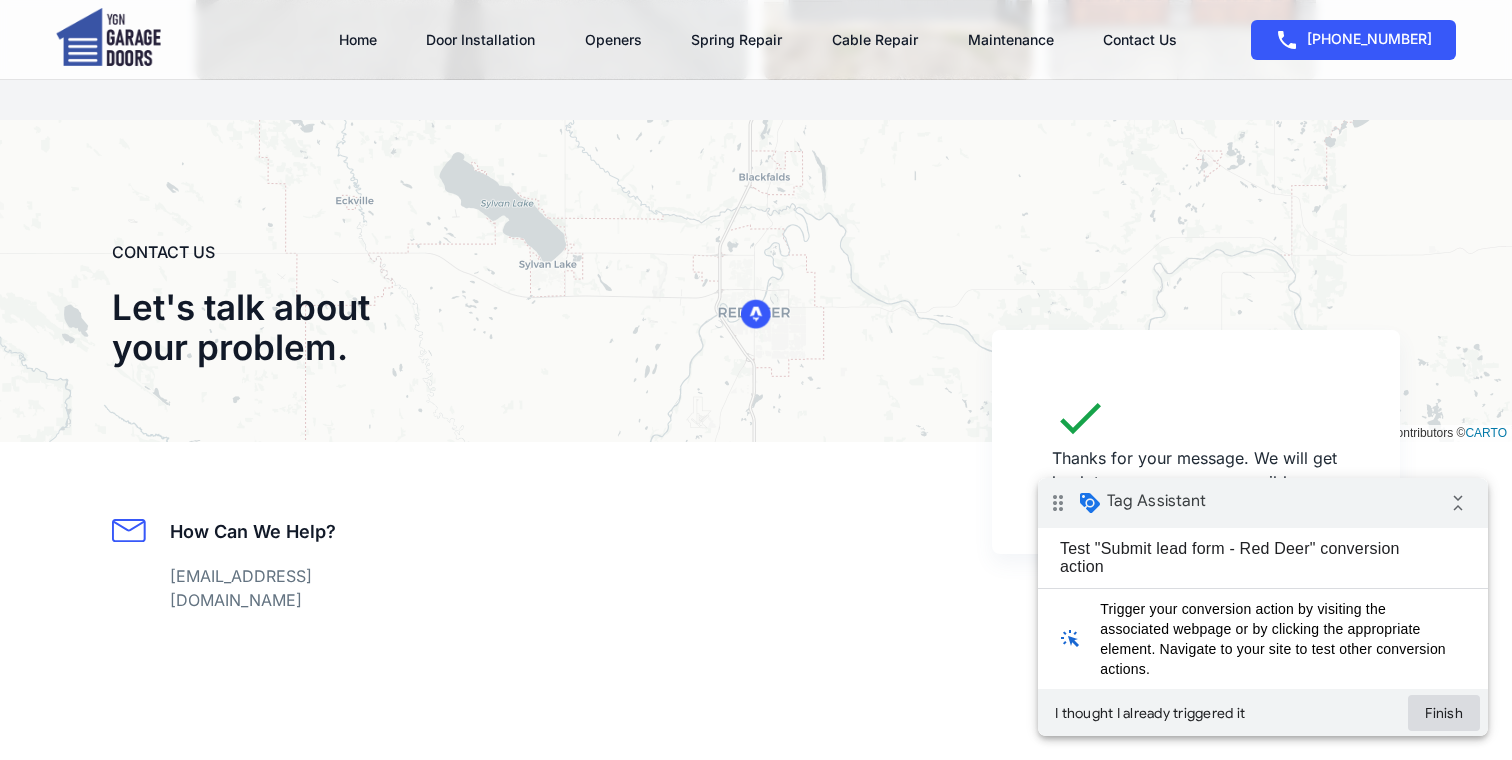 click on "Finish" at bounding box center (1444, 713) 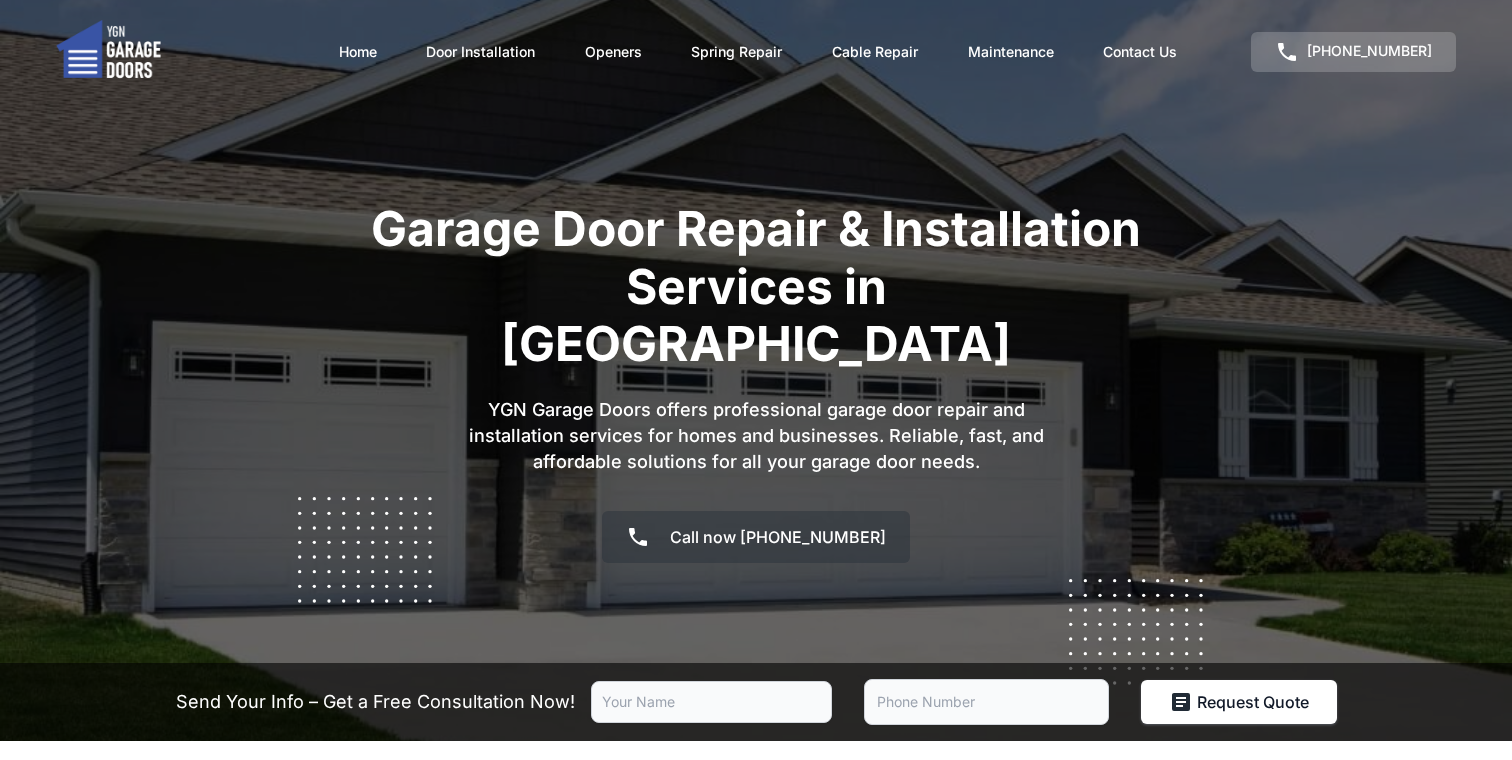 scroll, scrollTop: 0, scrollLeft: 0, axis: both 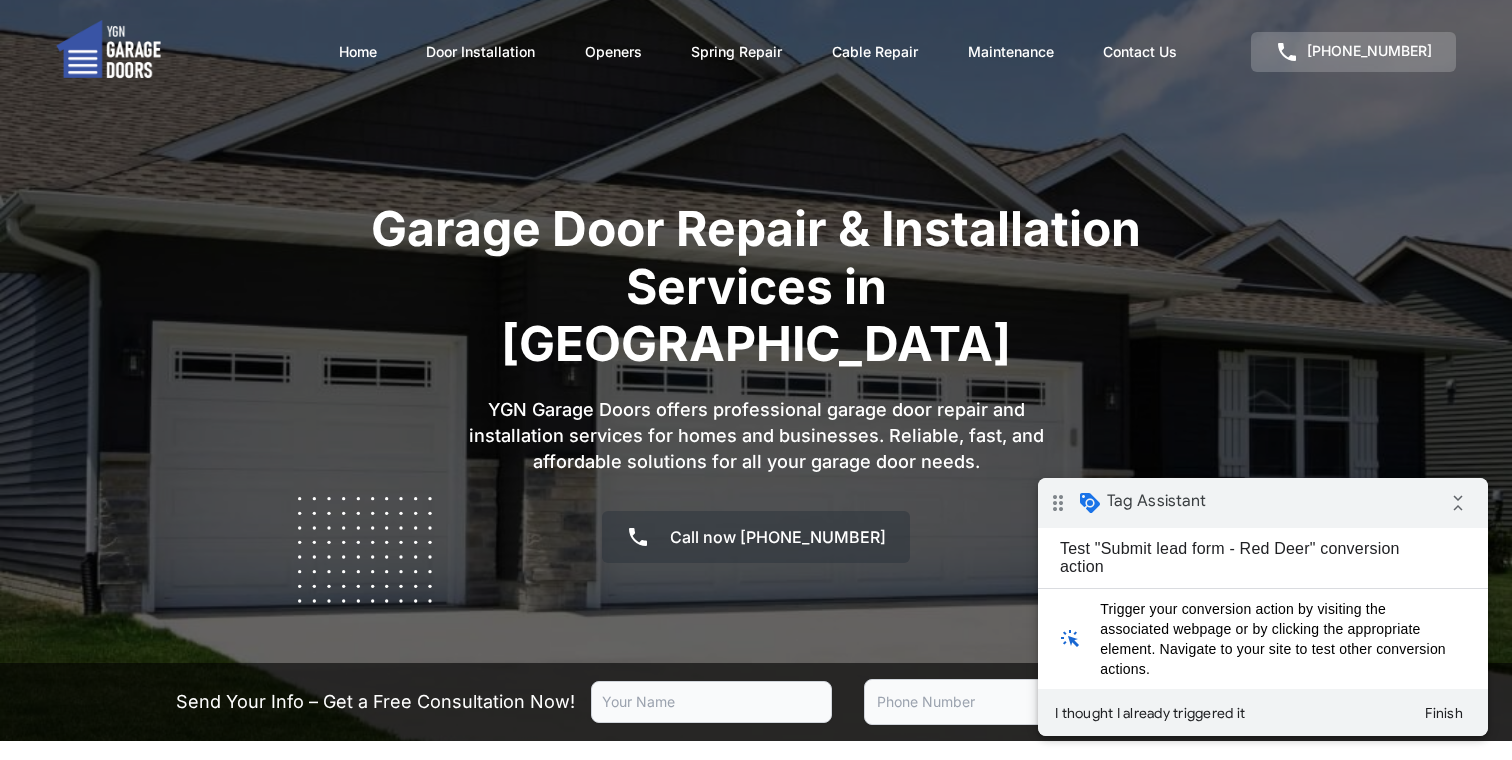click at bounding box center (711, 702) 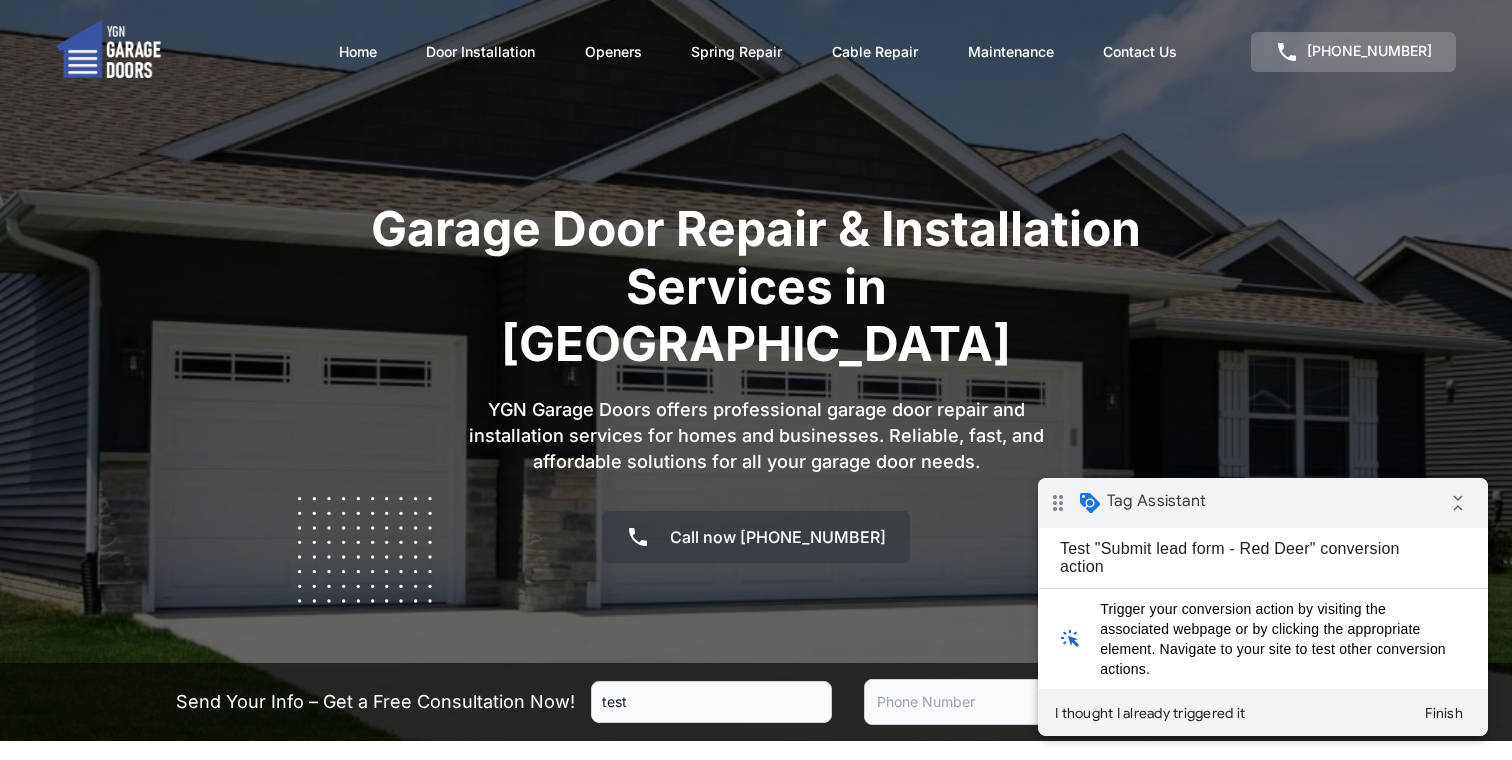type on "test" 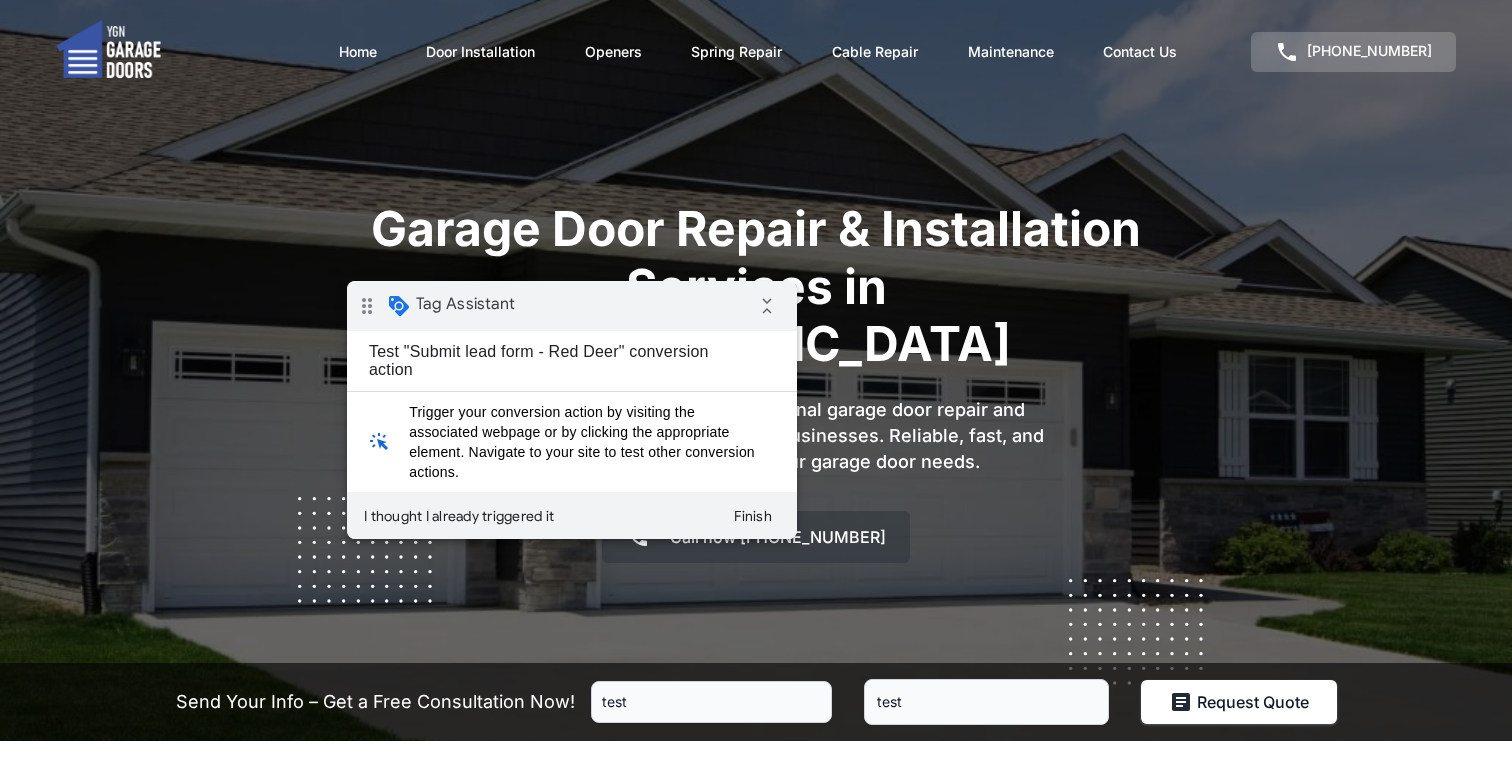 click on "drag_indicator Tag Assistant  collapse_all" at bounding box center [572, 306] 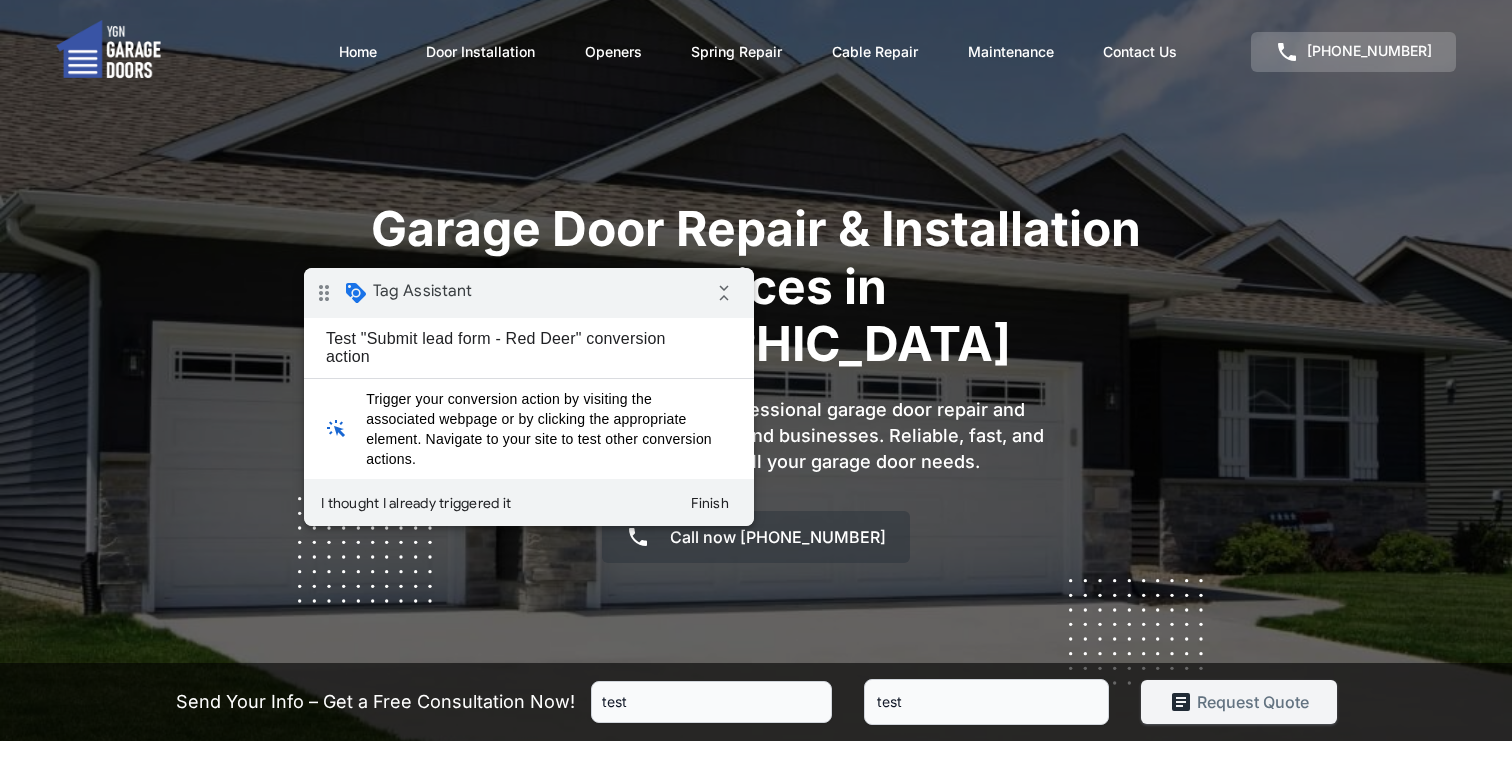 type on "test" 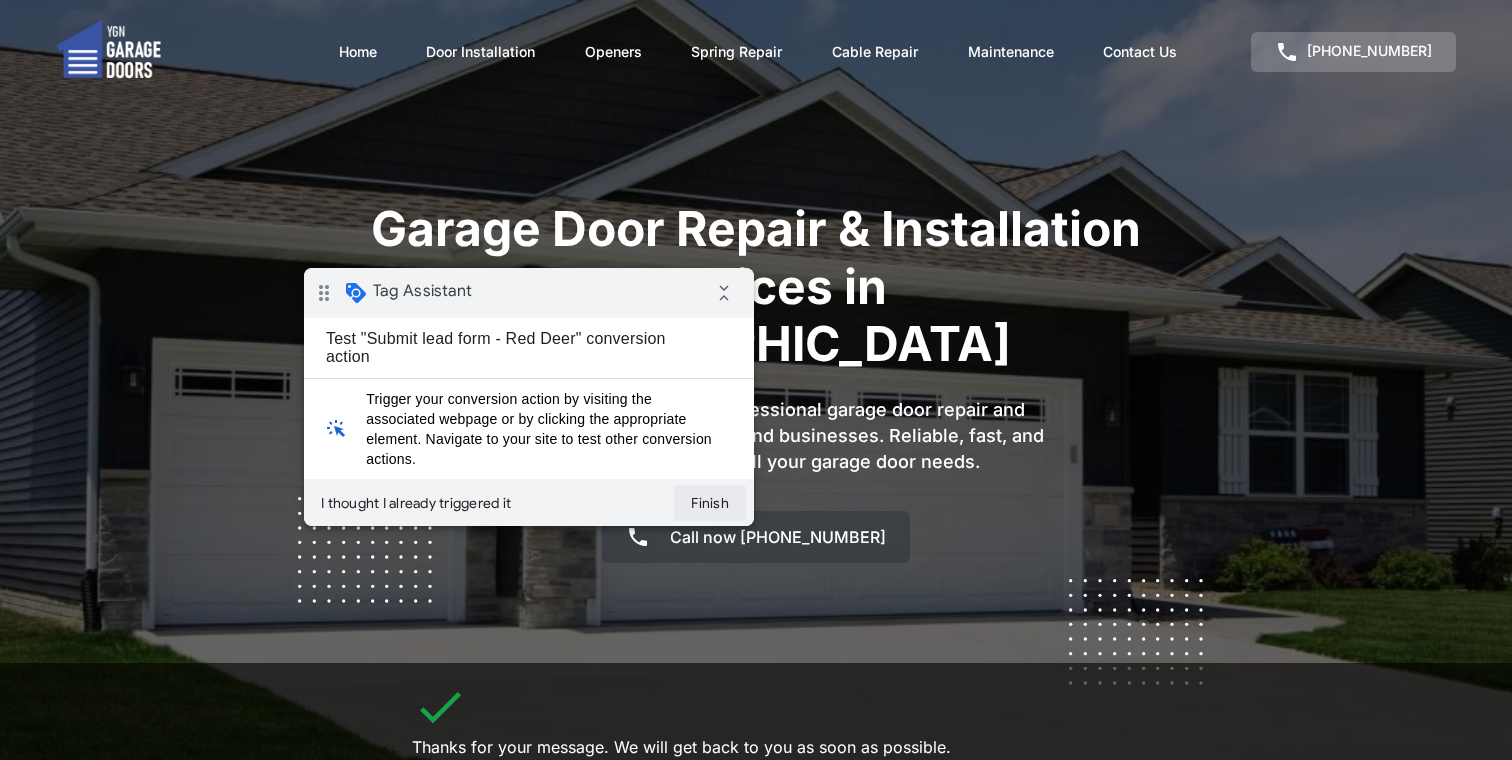 click on "Finish" at bounding box center (710, 503) 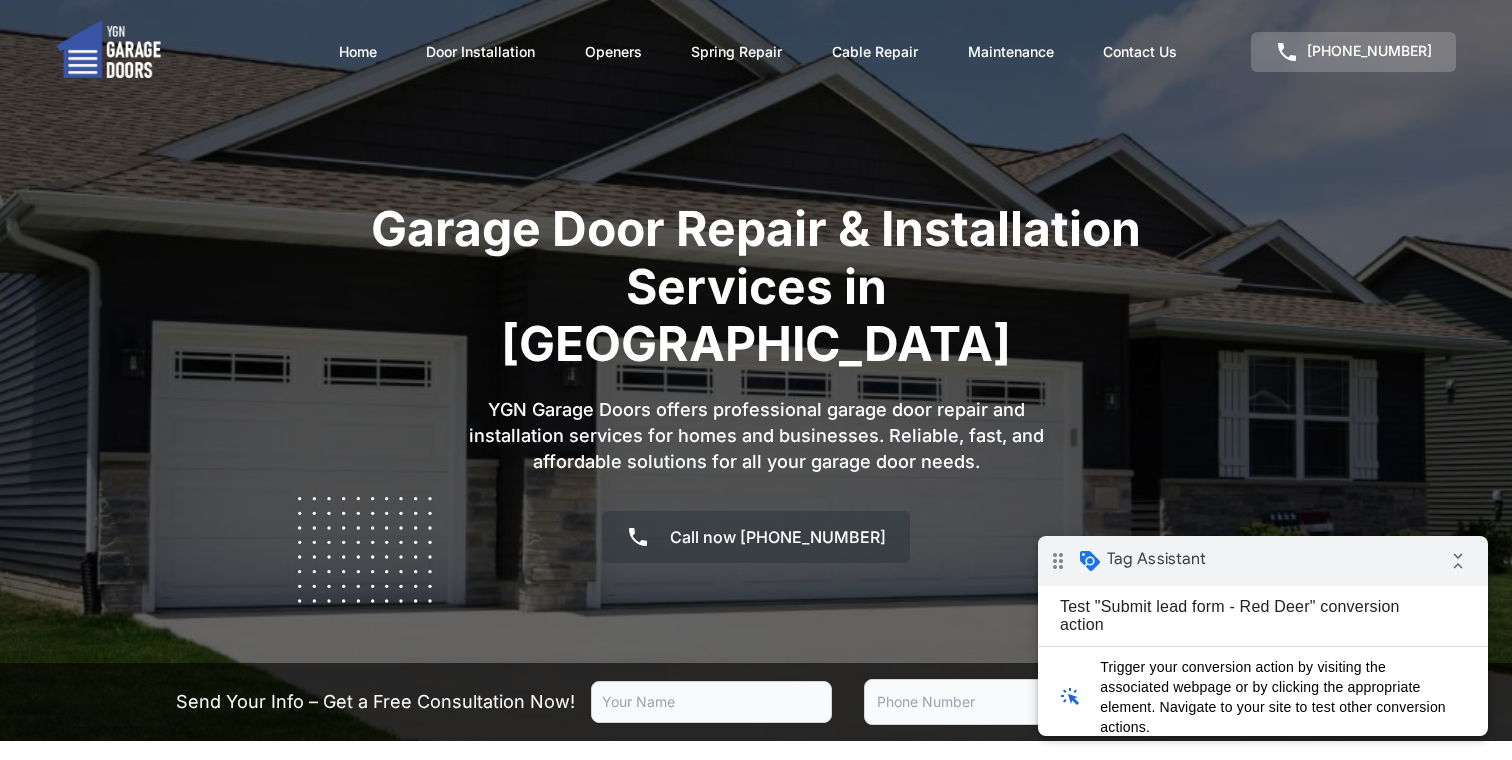 scroll, scrollTop: 0, scrollLeft: 0, axis: both 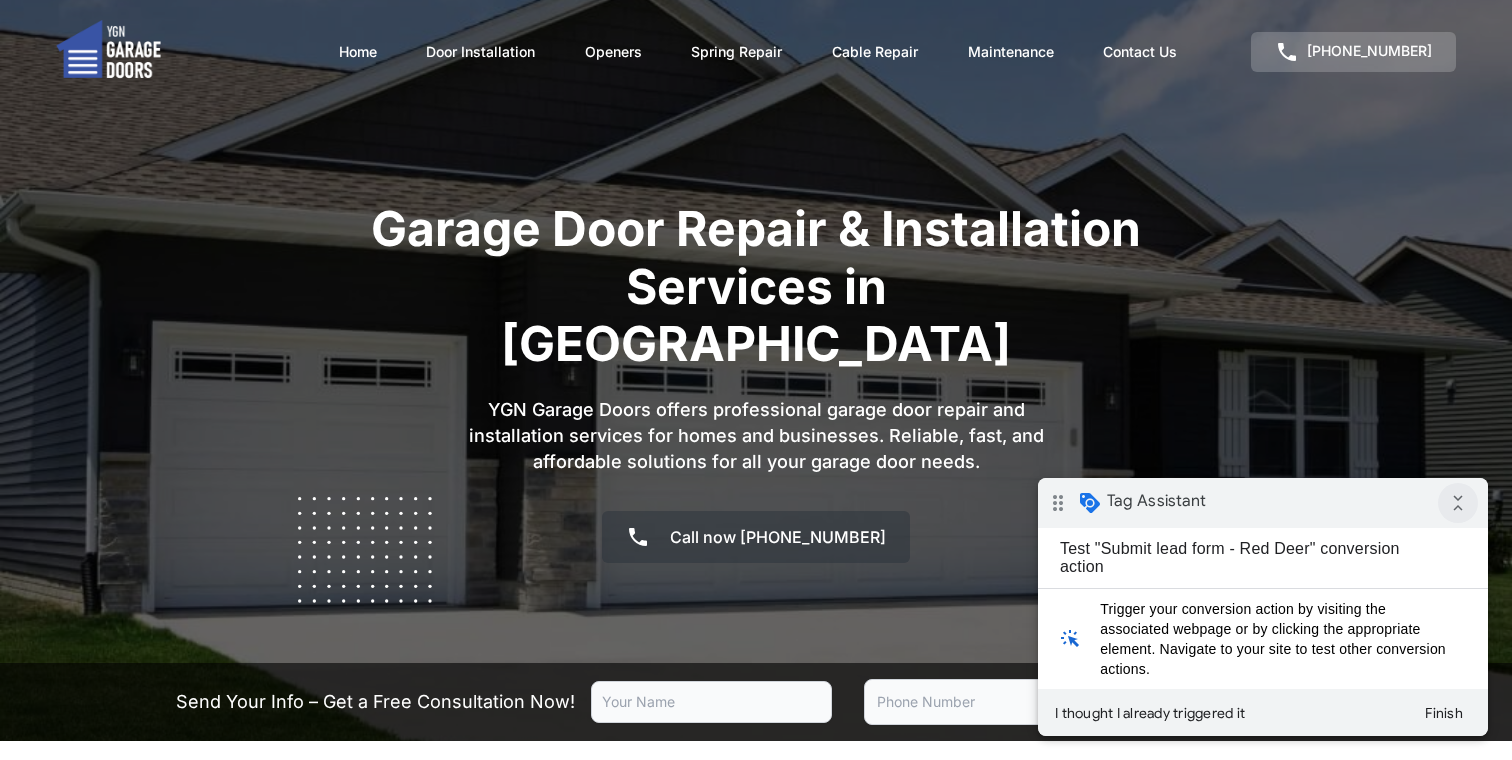 click on "collapse_all" at bounding box center [1458, 503] 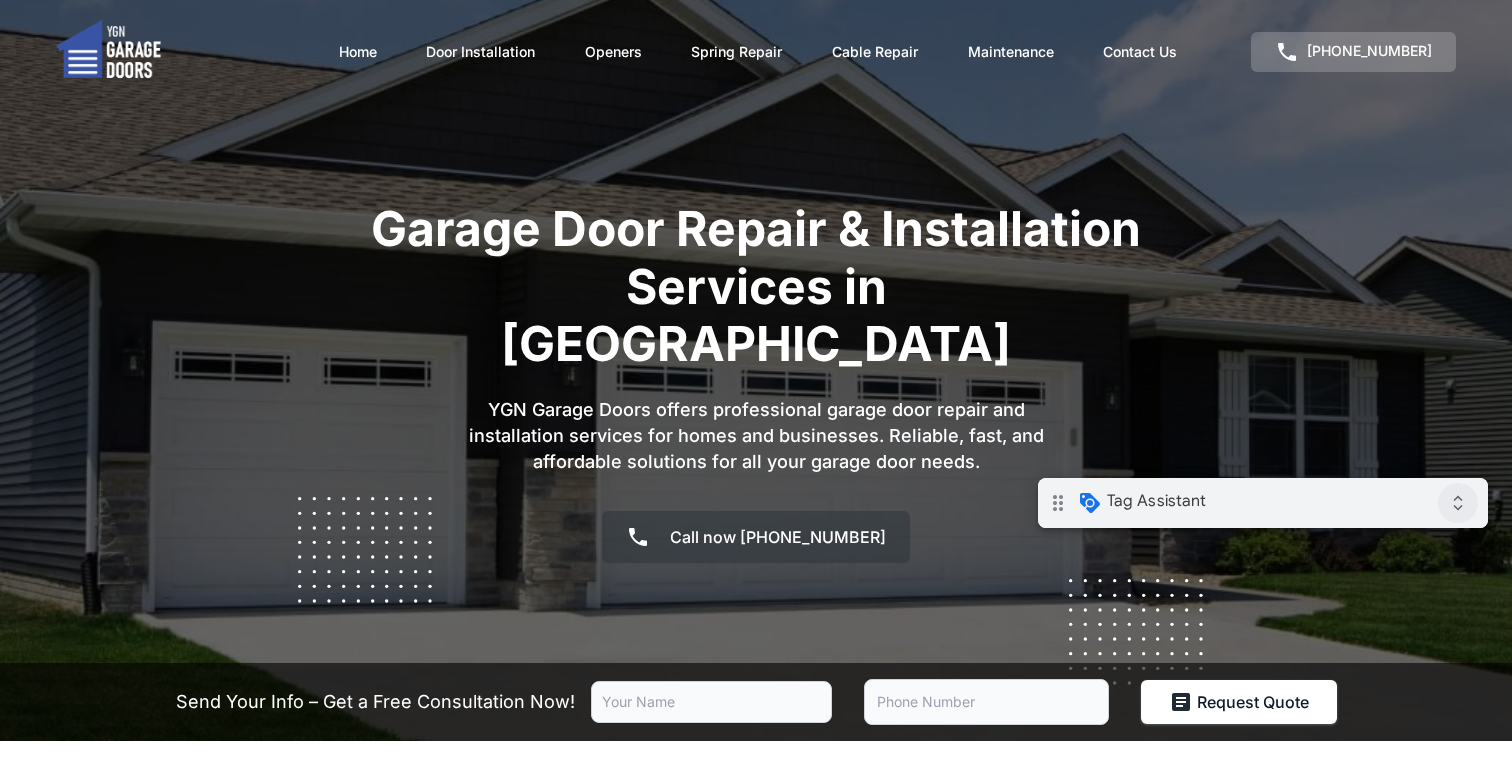 click on "expand_all" at bounding box center (1458, 503) 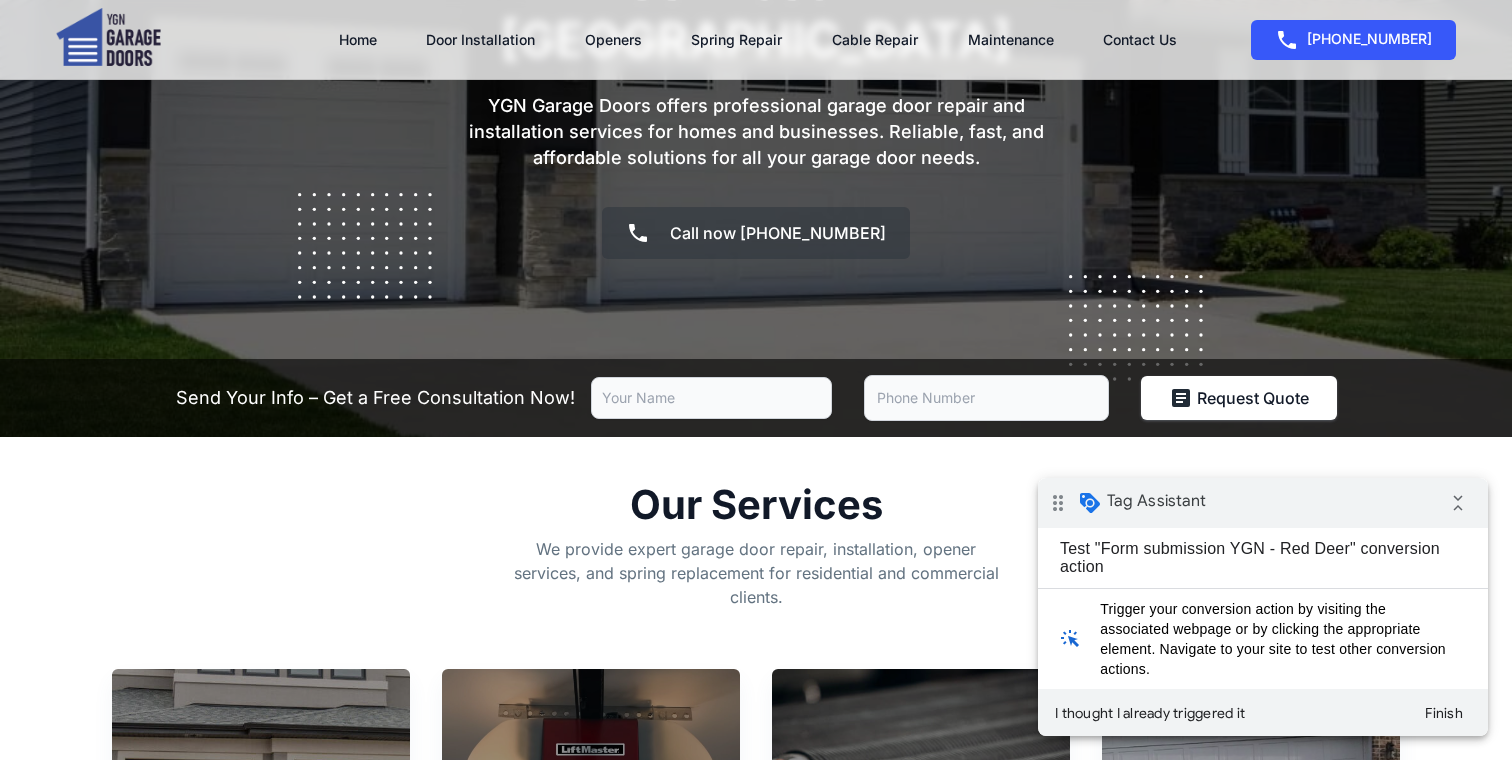 scroll, scrollTop: 316, scrollLeft: 0, axis: vertical 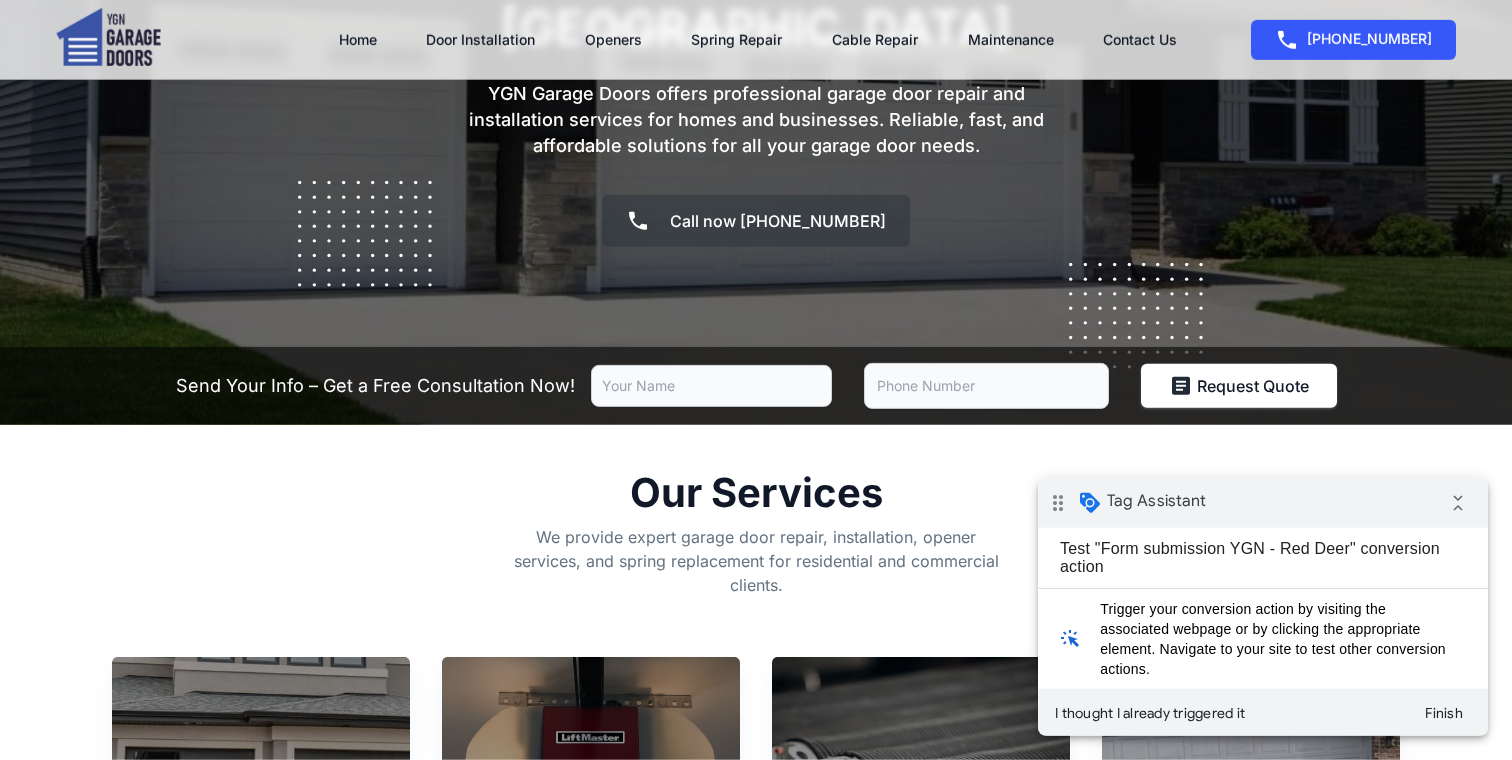 click at bounding box center (711, 386) 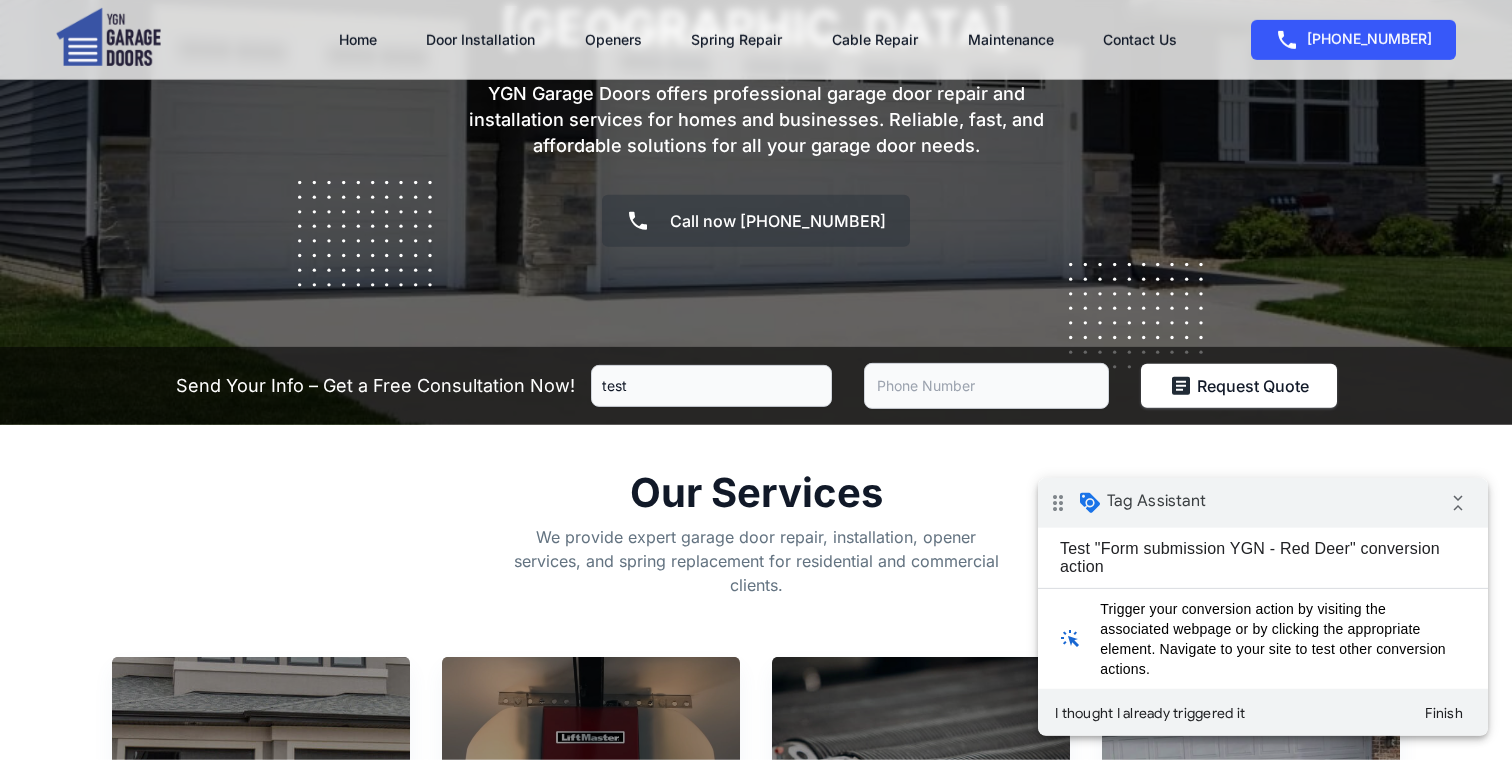 type on "test" 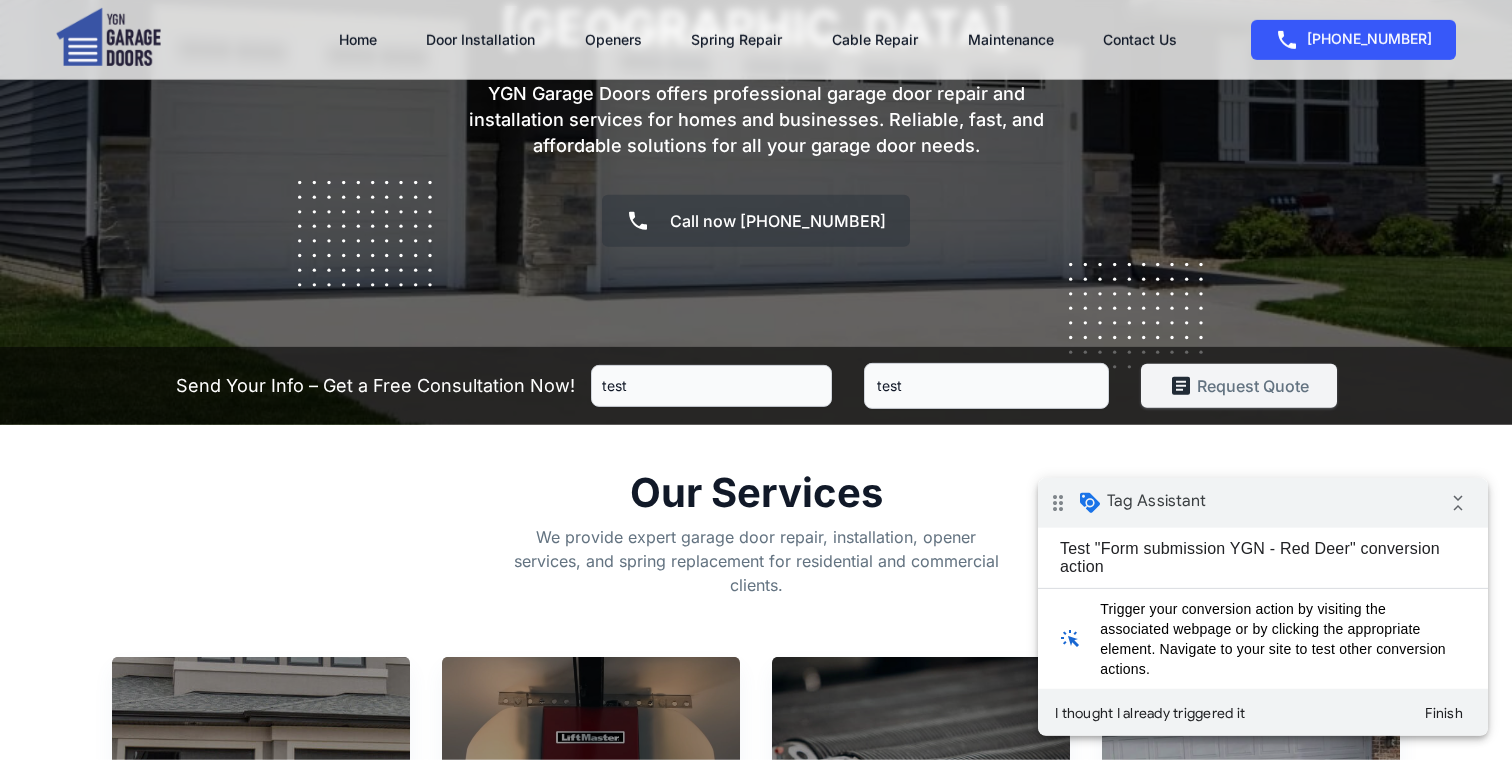 type on "test" 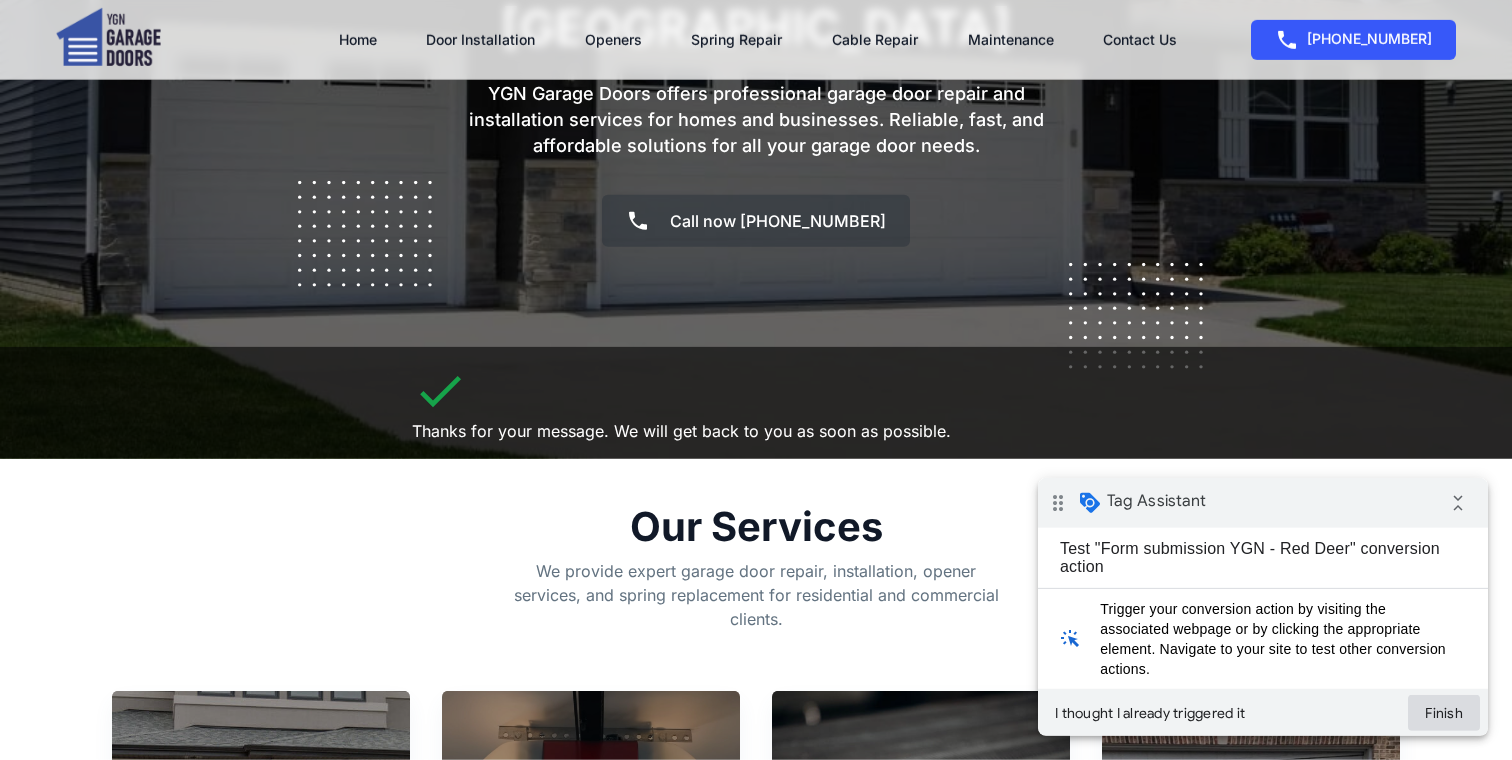 click on "Finish" at bounding box center [1444, 712] 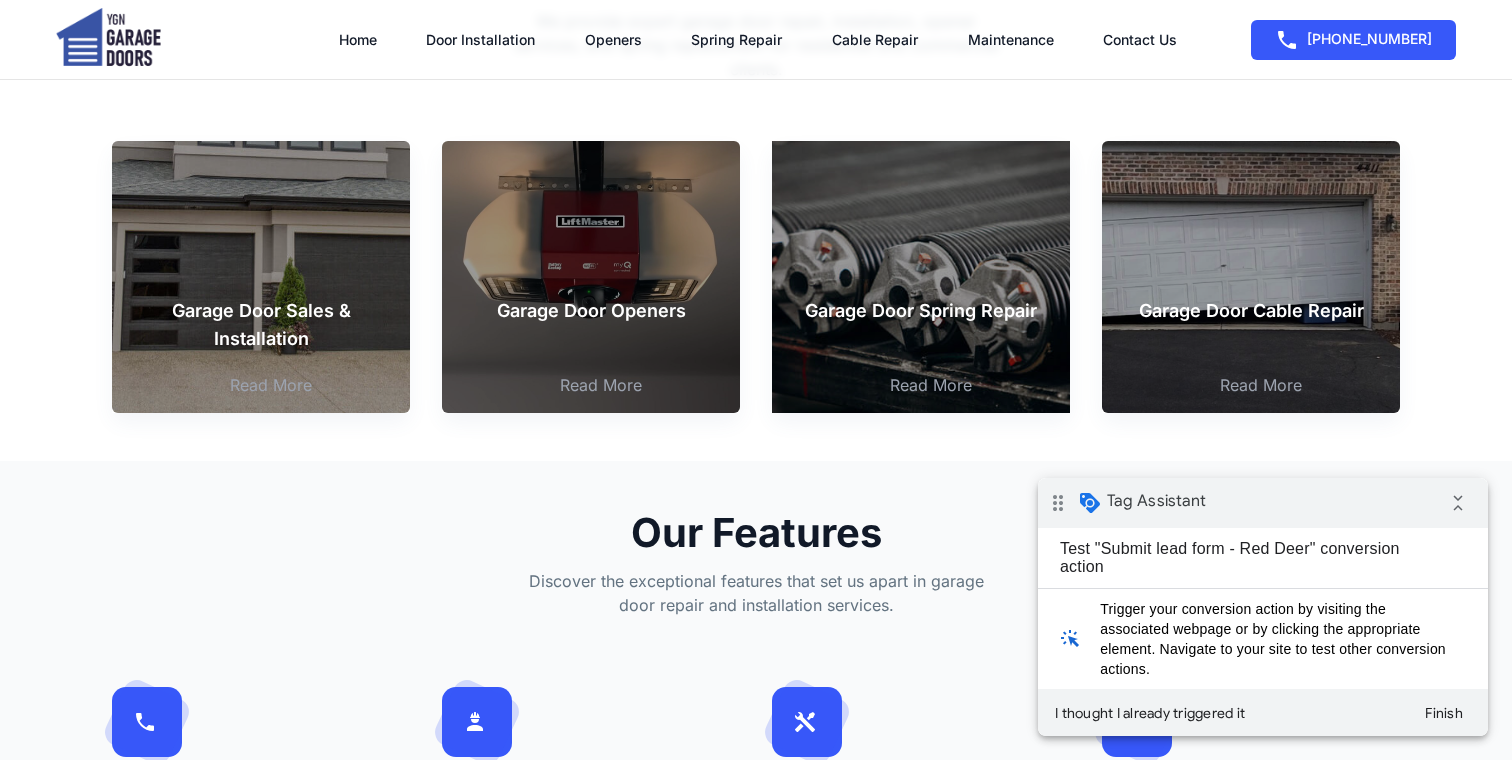 scroll, scrollTop: 368, scrollLeft: 0, axis: vertical 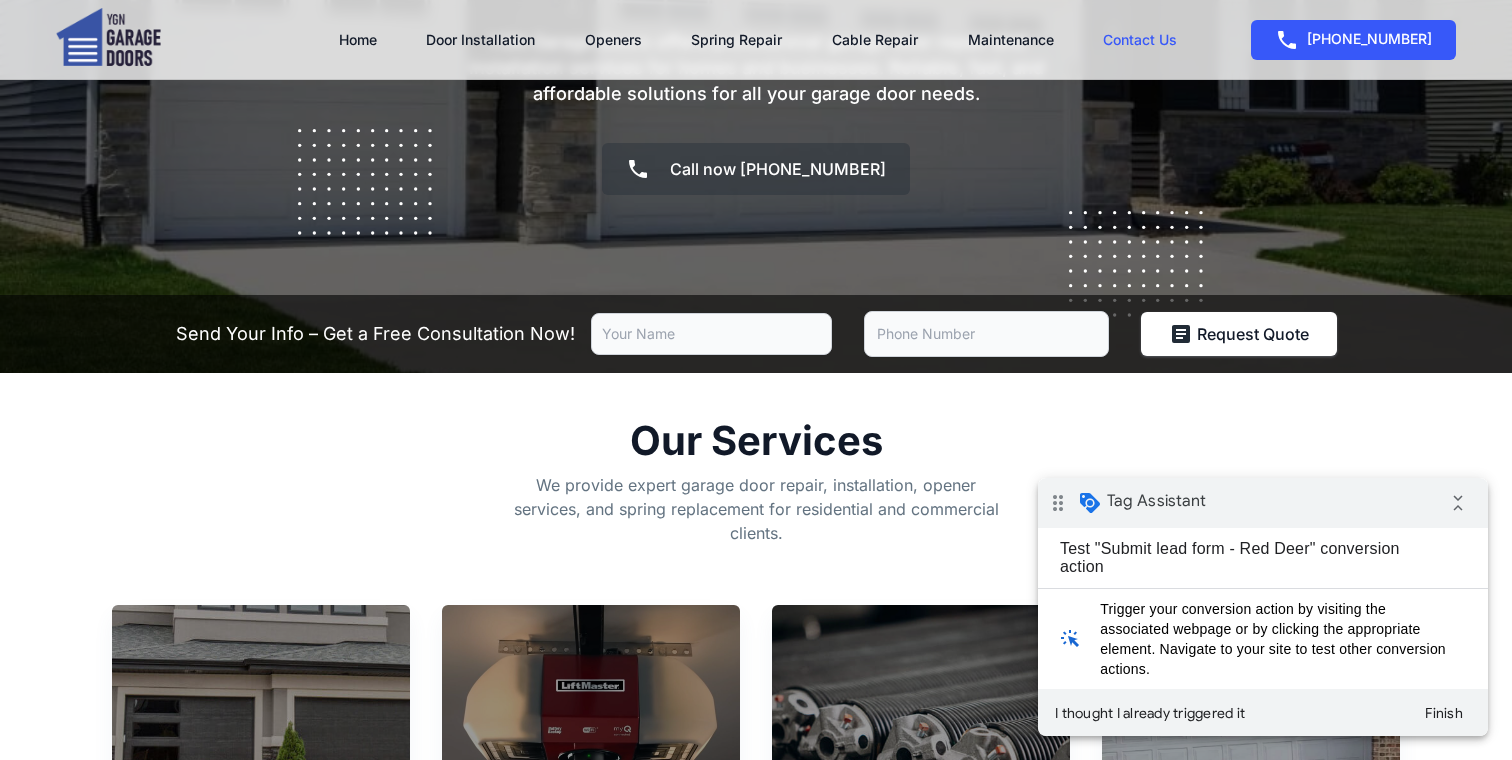 click on "Contact Us" at bounding box center (1140, 40) 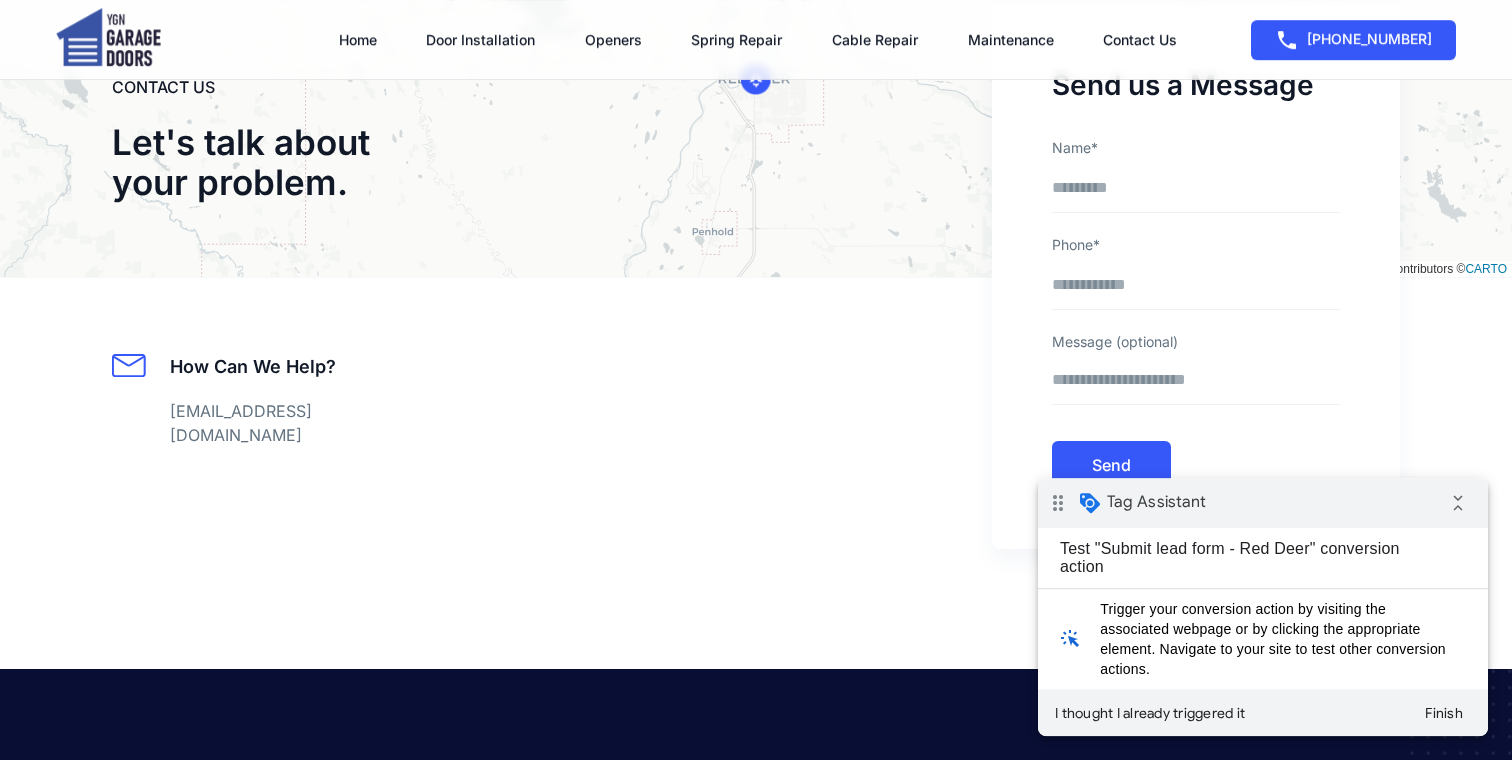 scroll, scrollTop: 0, scrollLeft: 0, axis: both 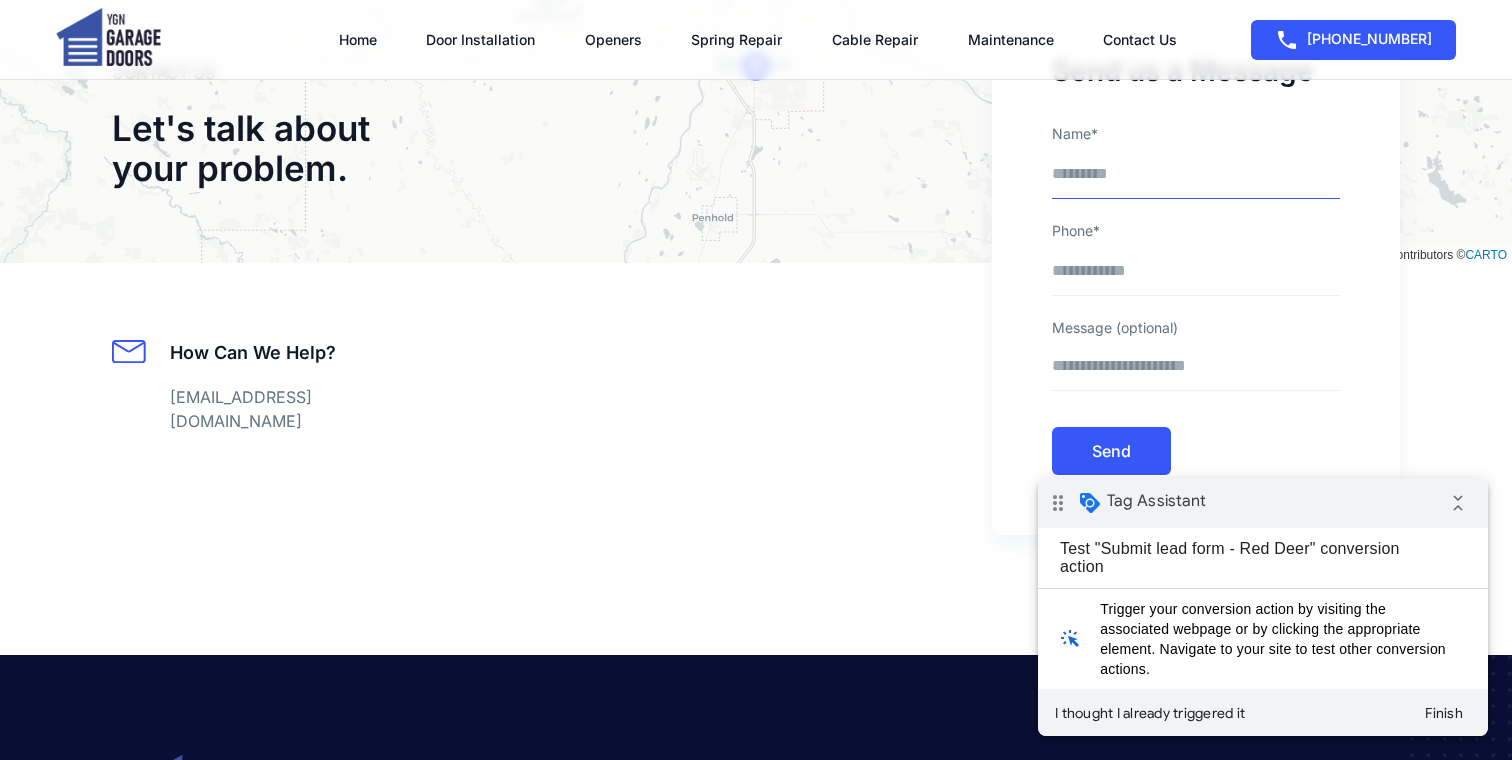 click on "Name*" at bounding box center (1196, 180) 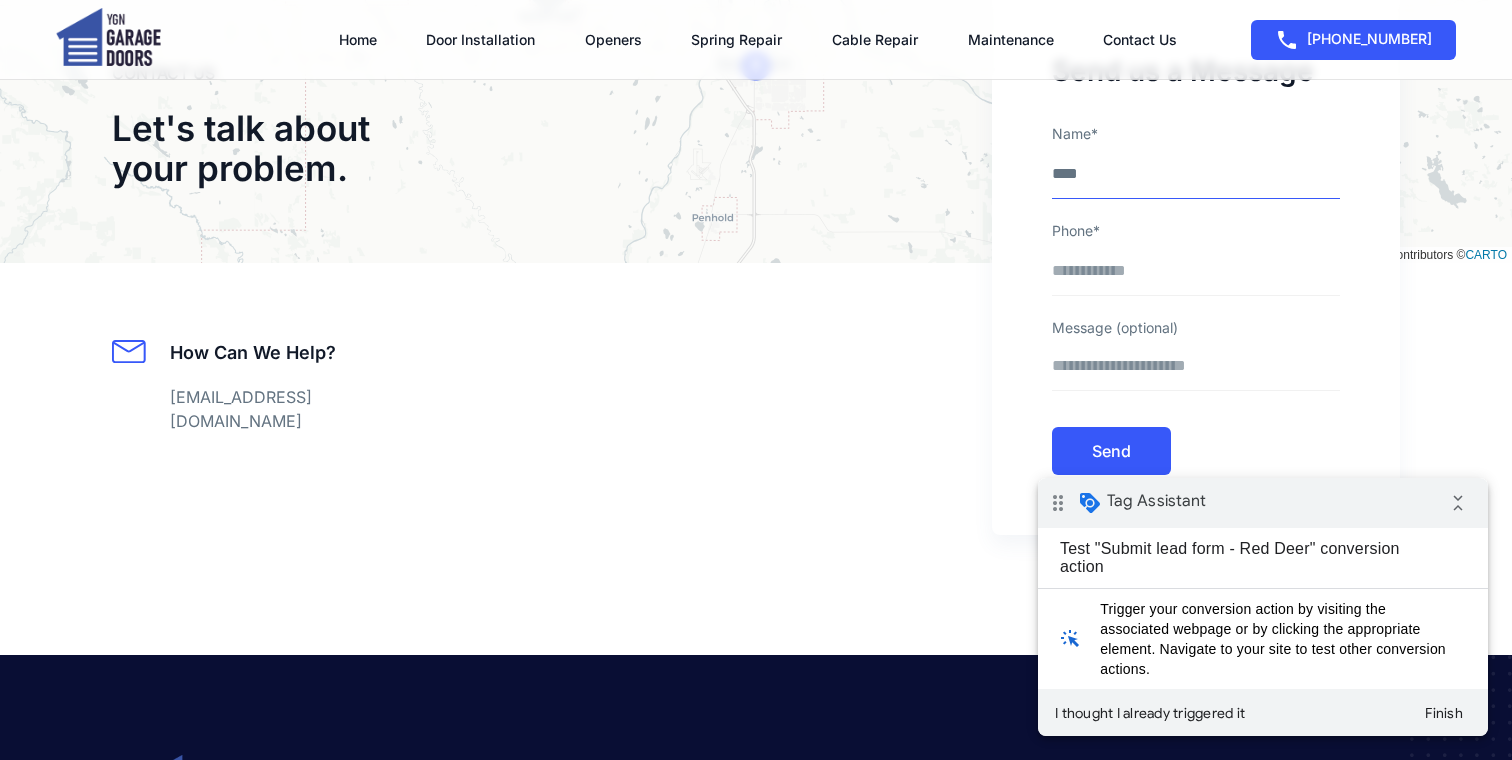 type on "****" 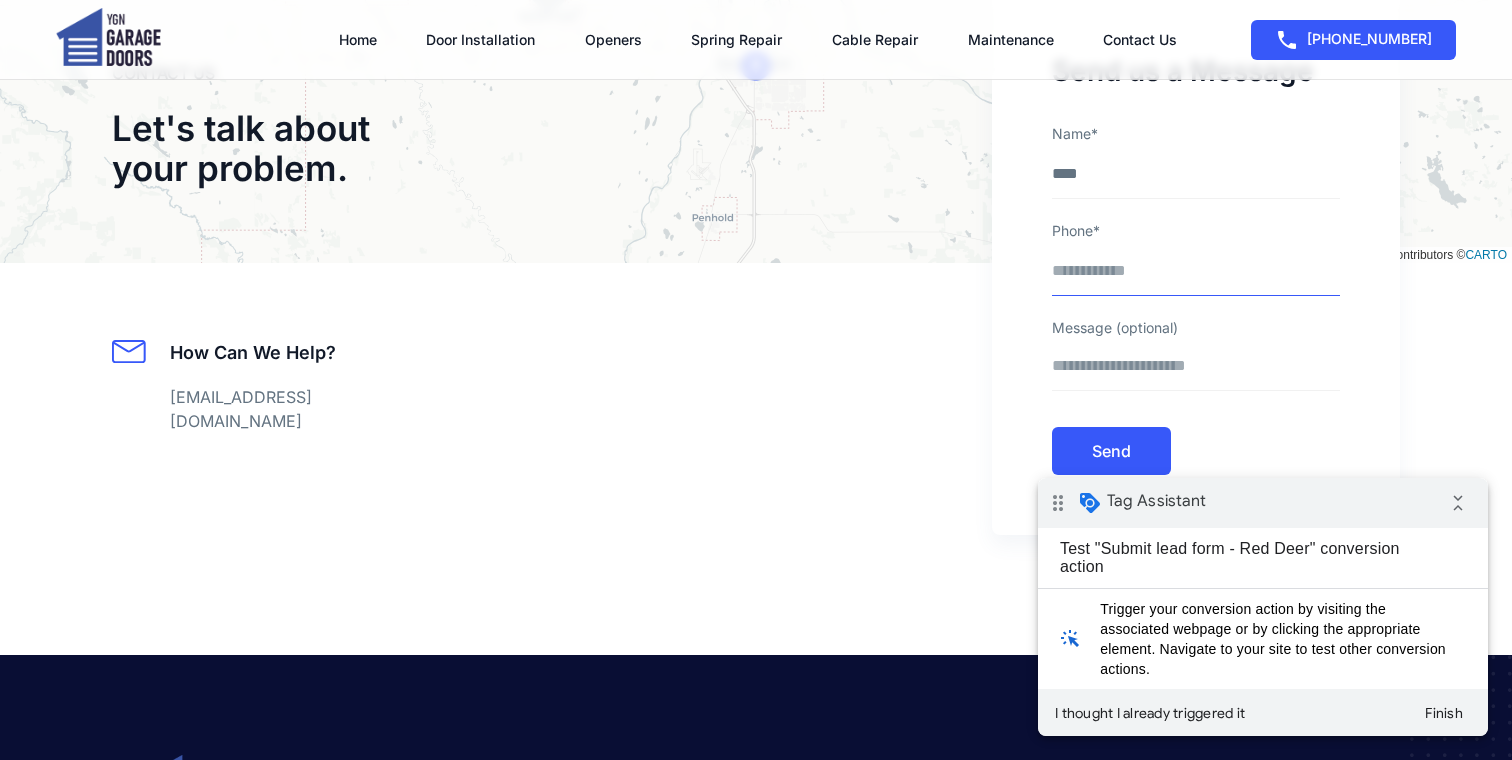 click on "Phone*" at bounding box center [1196, 277] 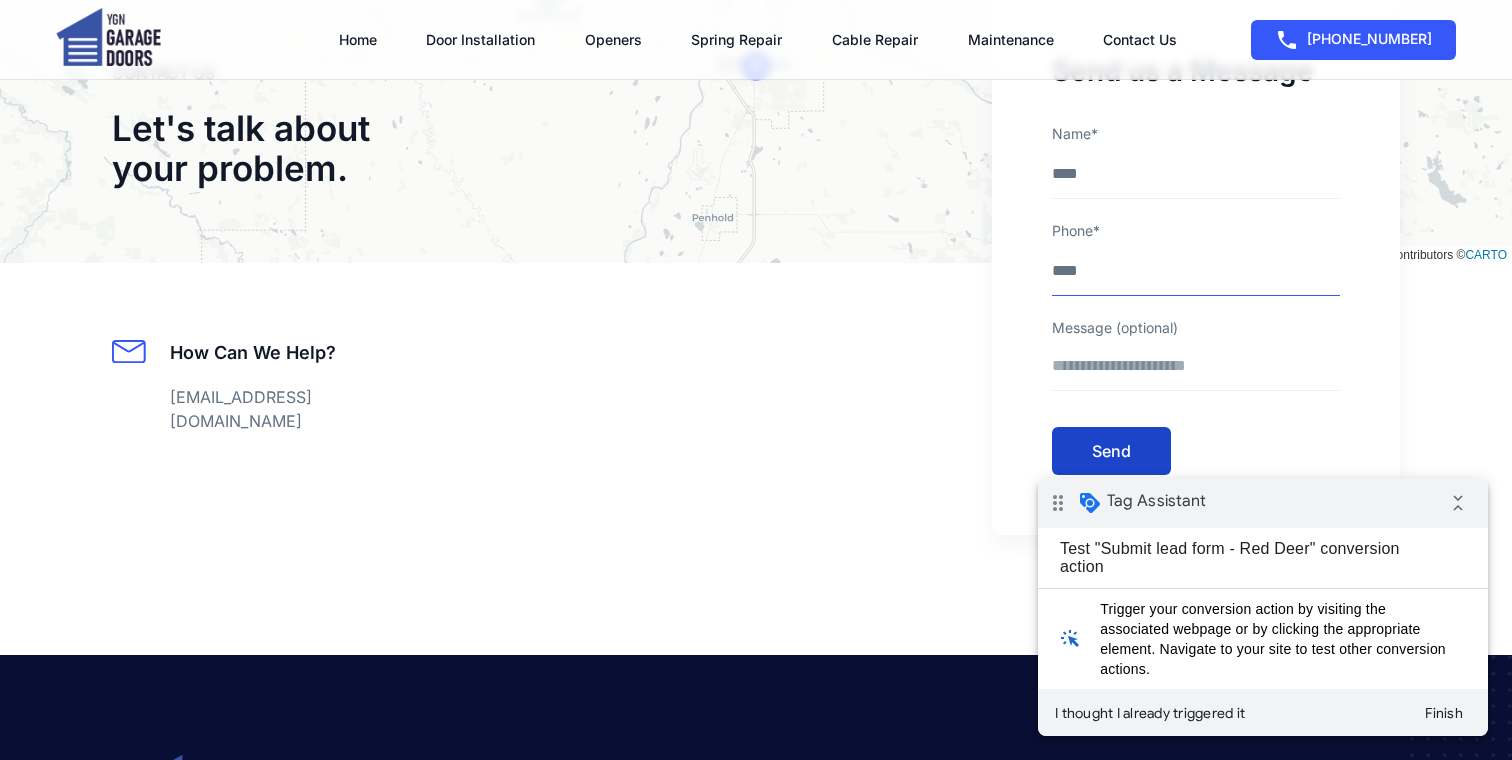 type on "****" 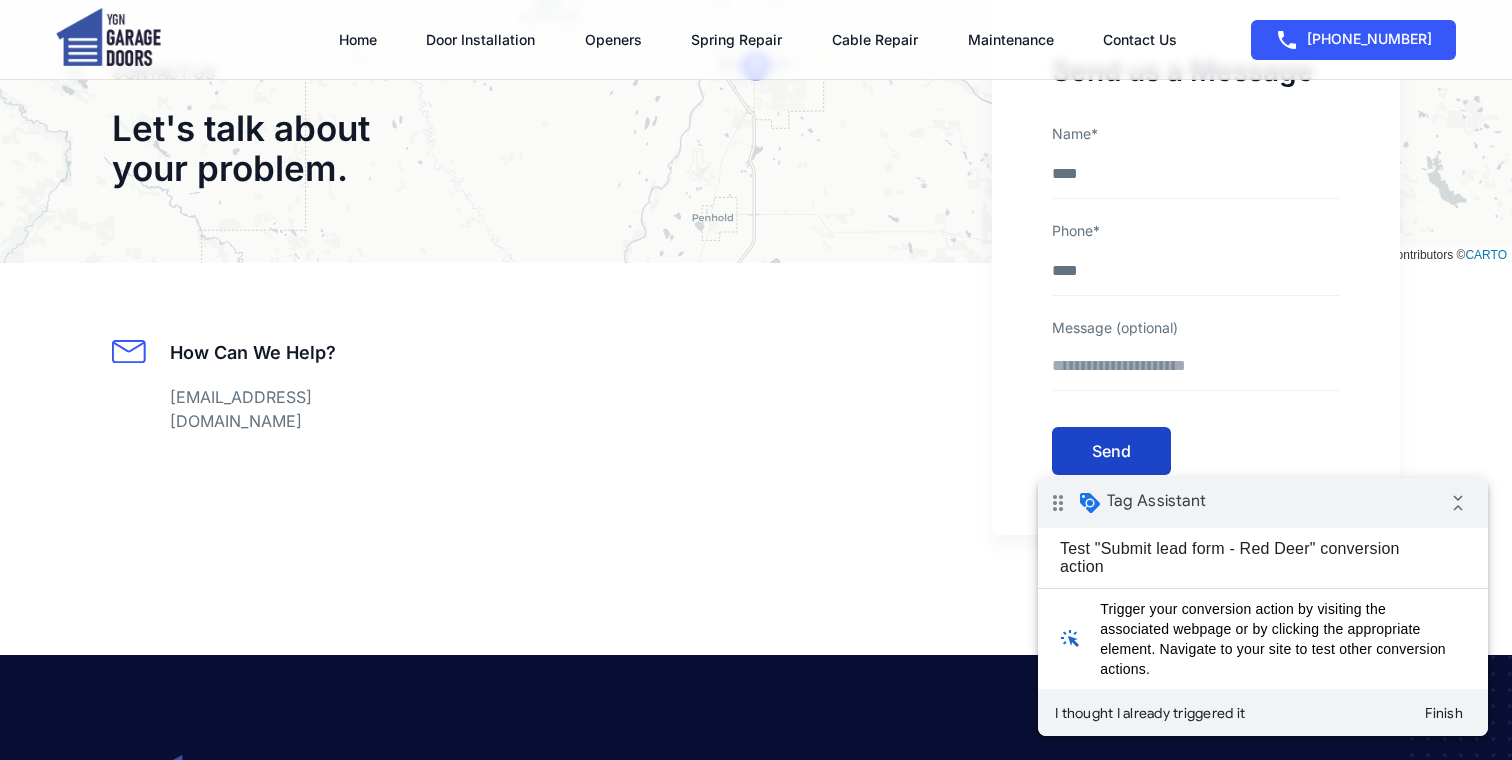 click on "Send" at bounding box center [1111, 451] 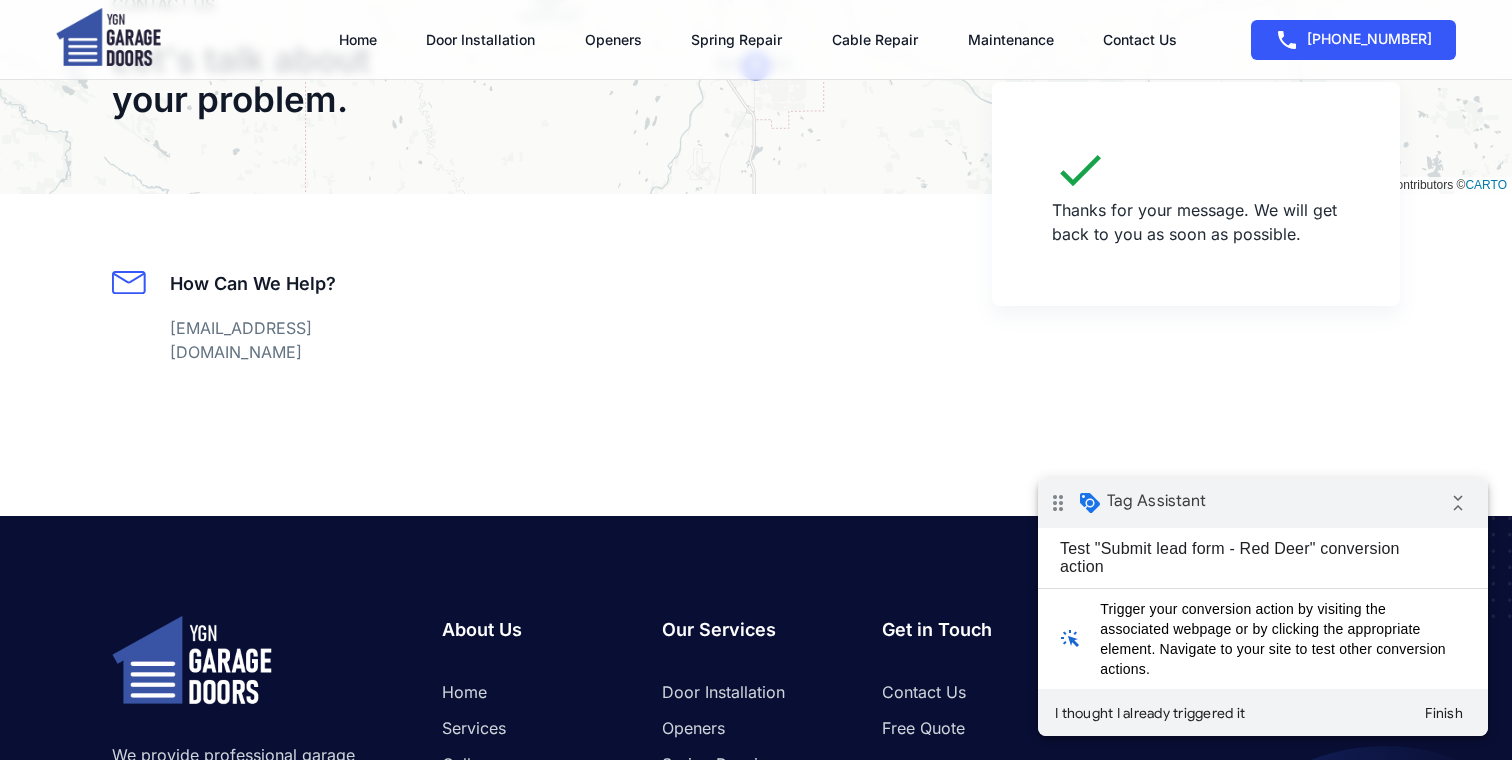 scroll, scrollTop: 48, scrollLeft: 0, axis: vertical 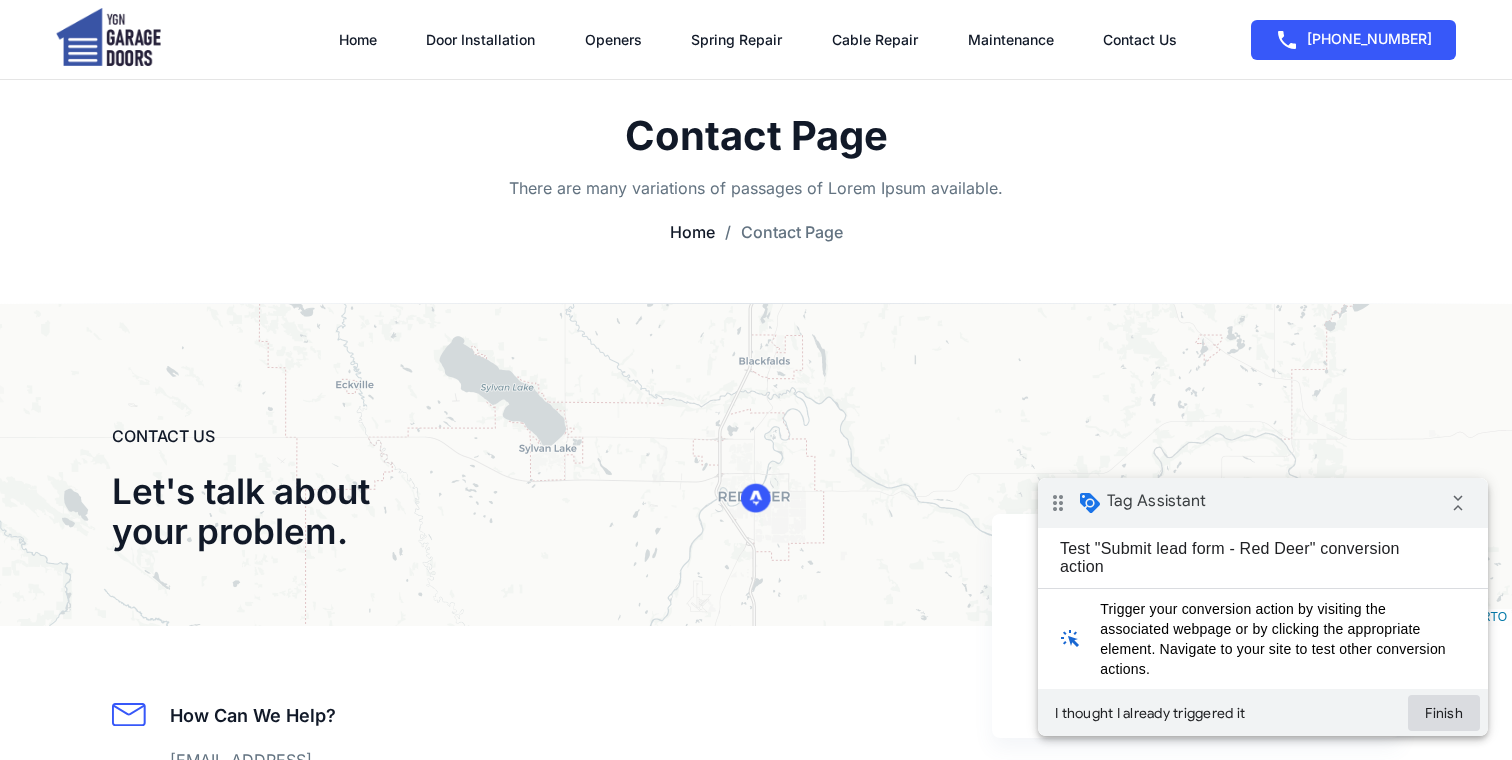 click on "Finish" at bounding box center [1444, 713] 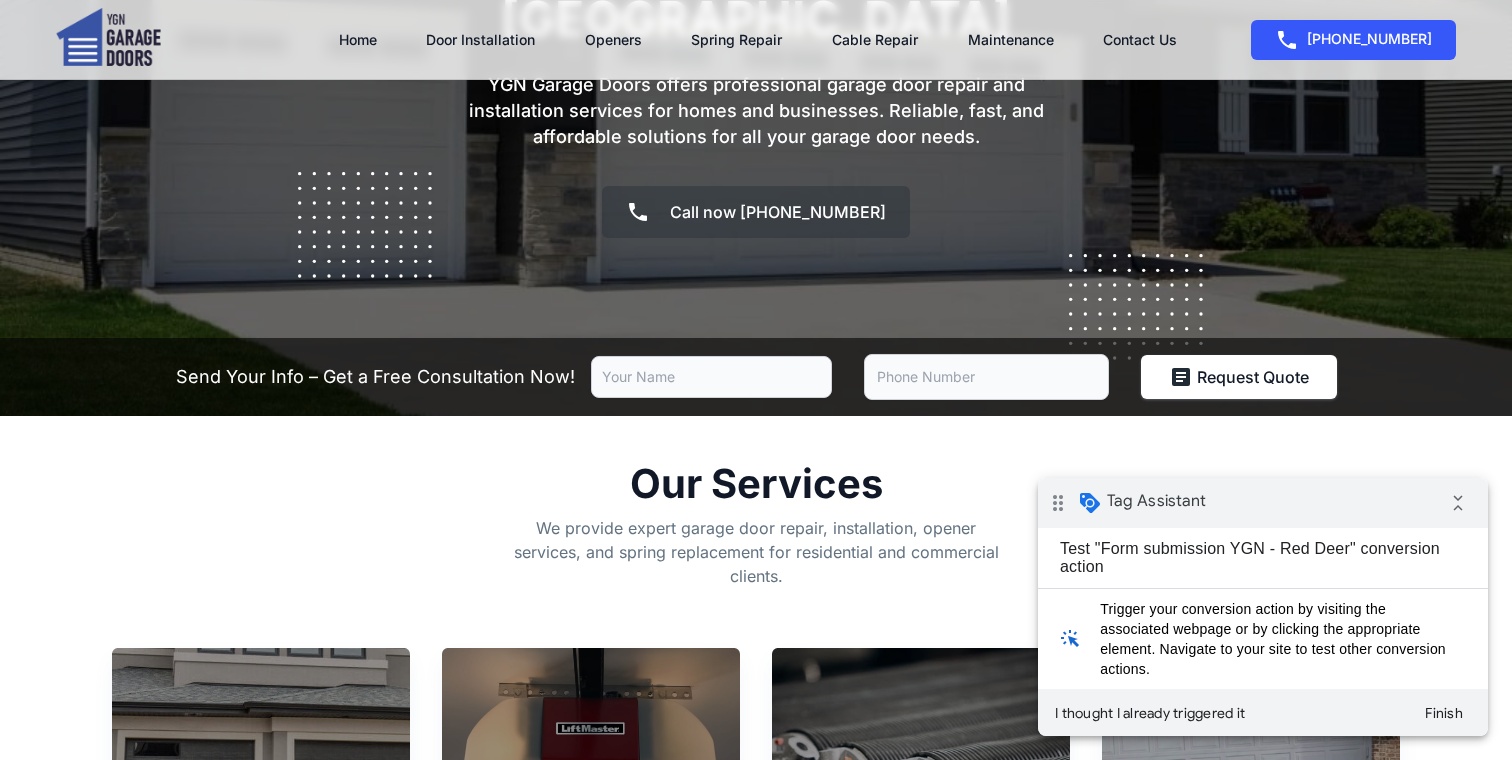scroll, scrollTop: 352, scrollLeft: 0, axis: vertical 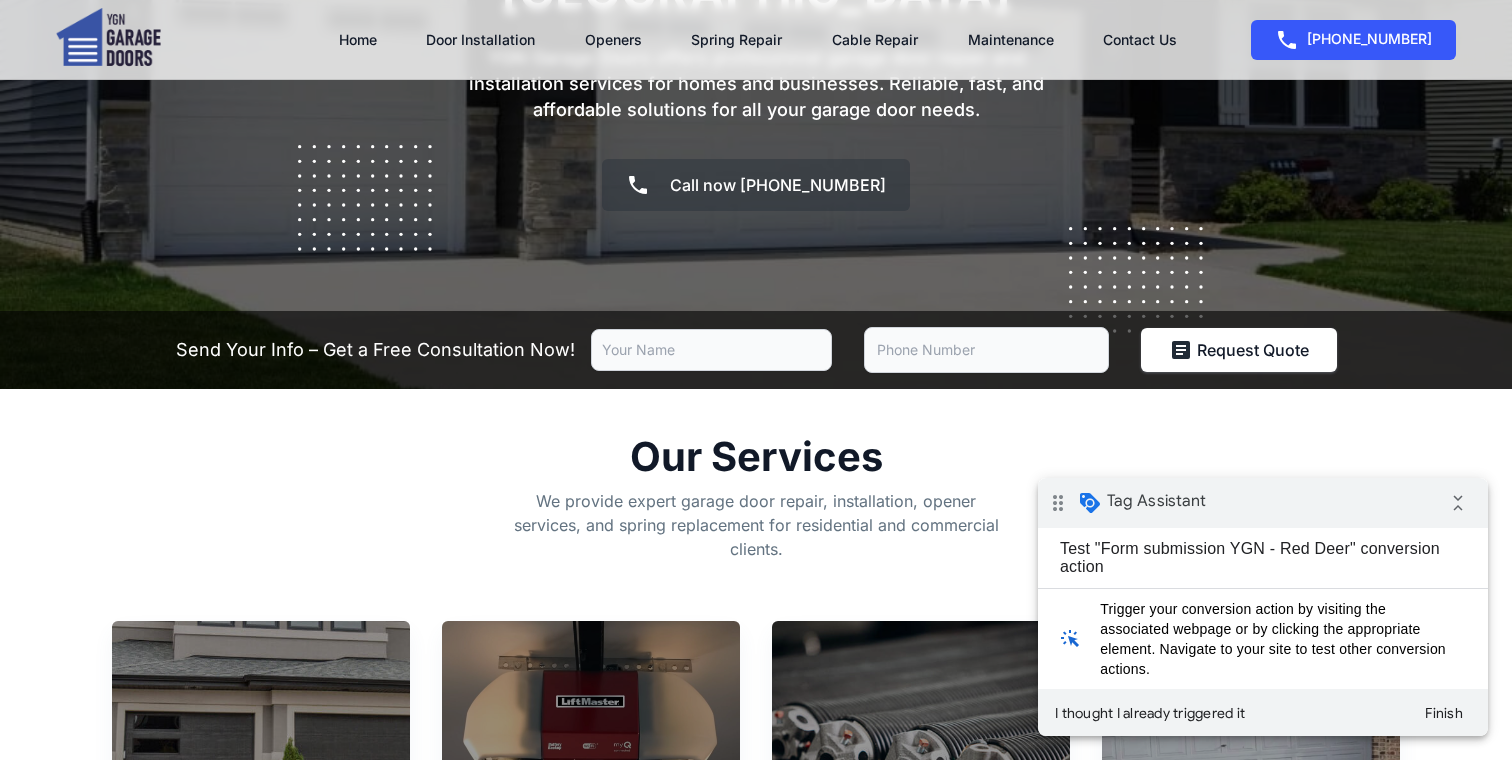 click at bounding box center (711, 350) 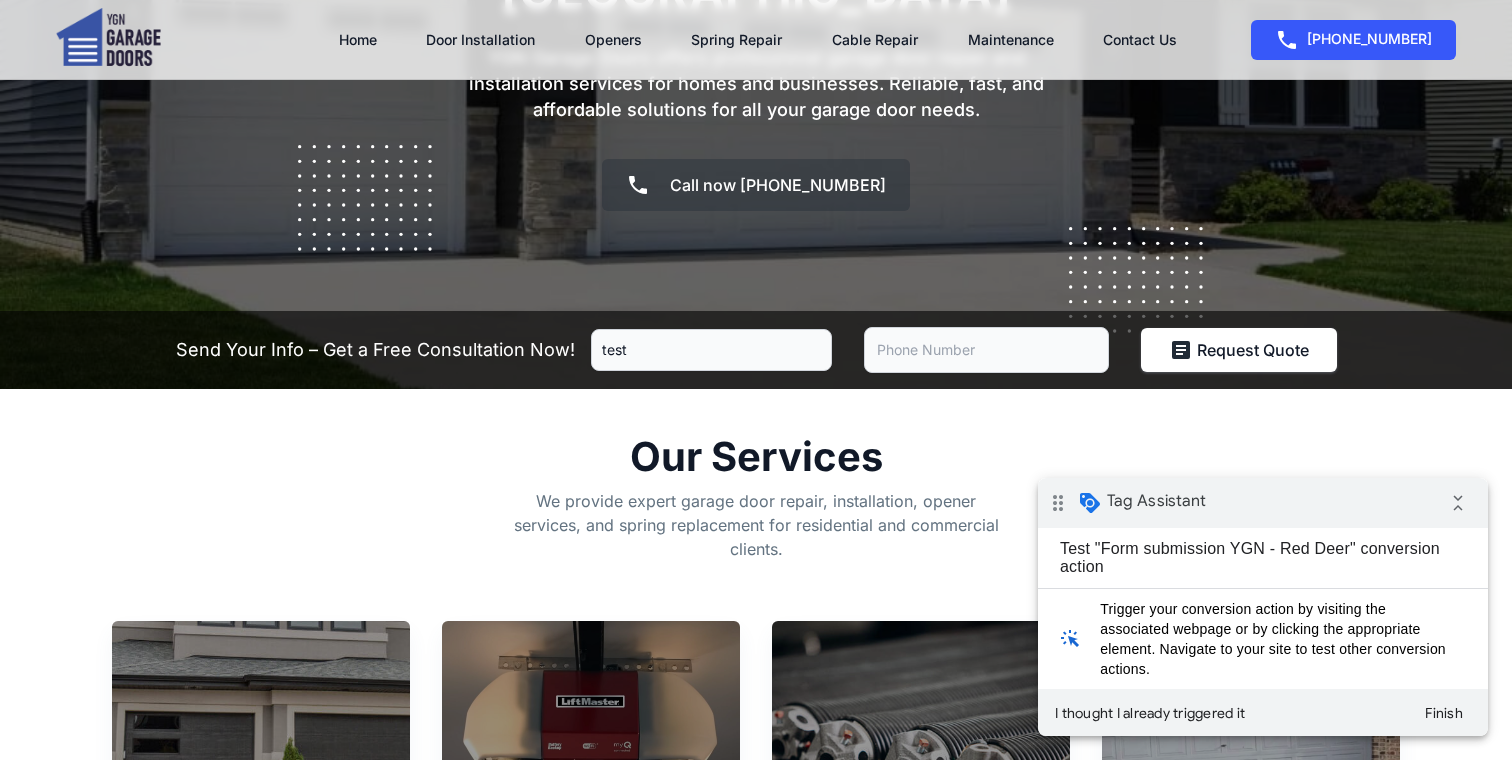 type on "test" 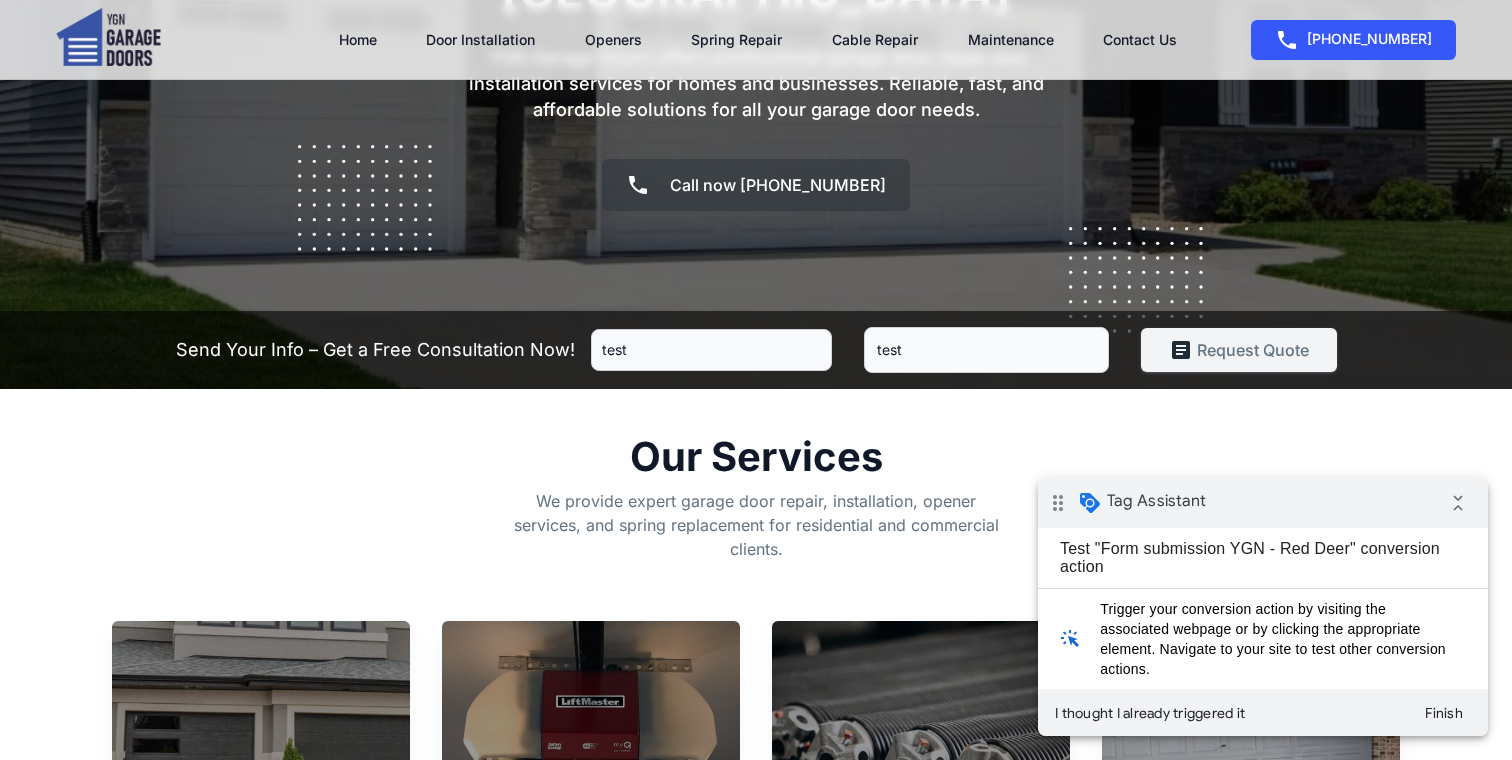 type on "test" 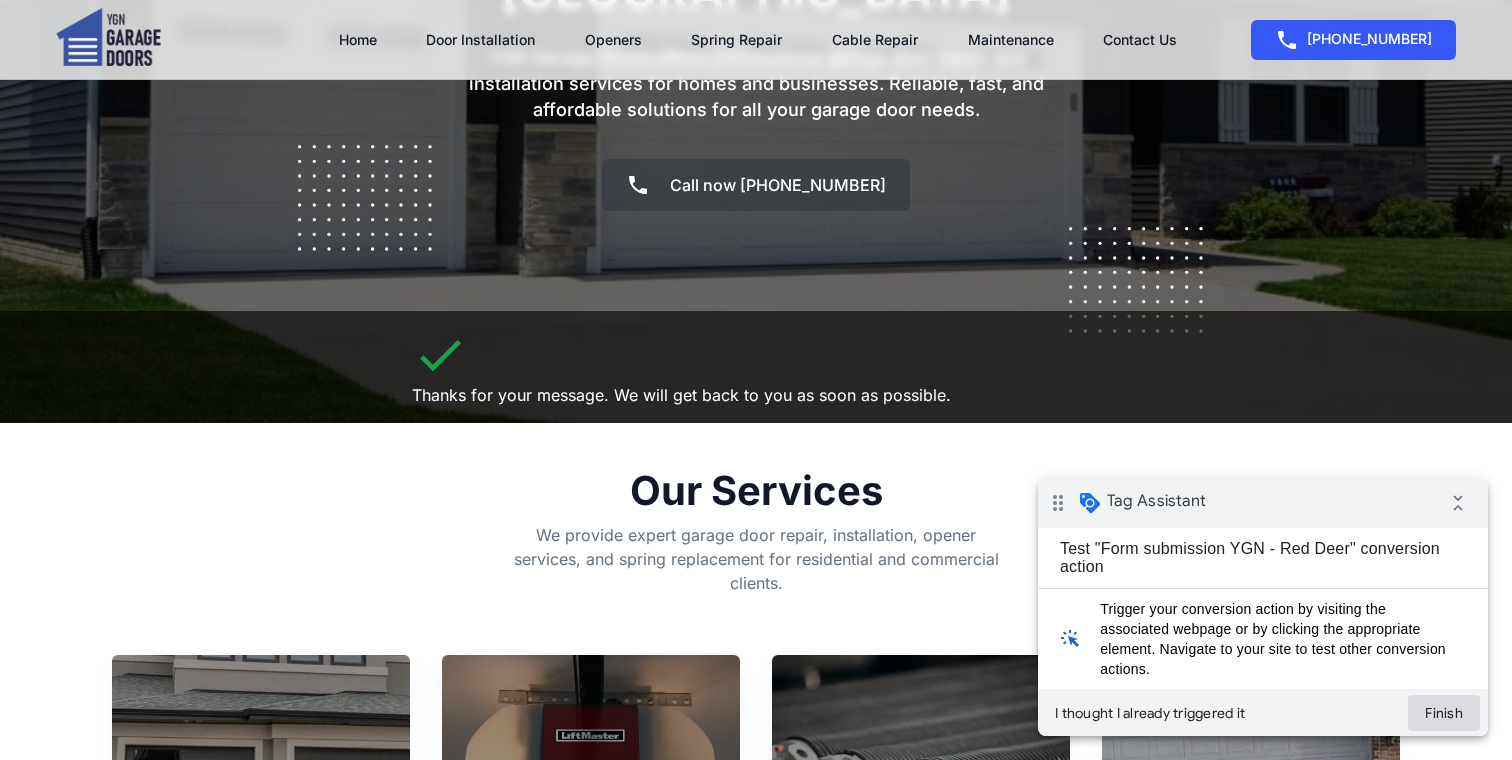 click on "Finish" at bounding box center [1444, 713] 